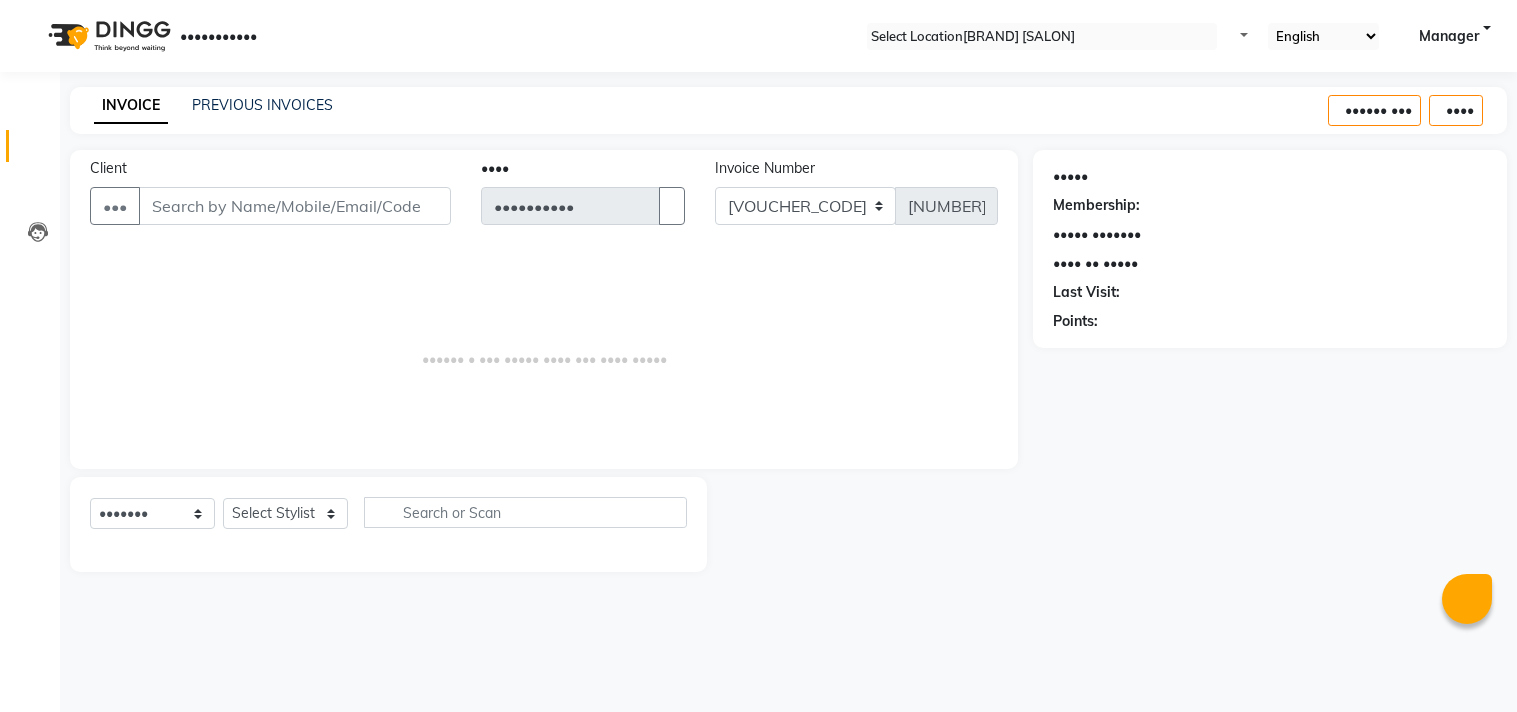 scroll, scrollTop: 0, scrollLeft: 0, axis: both 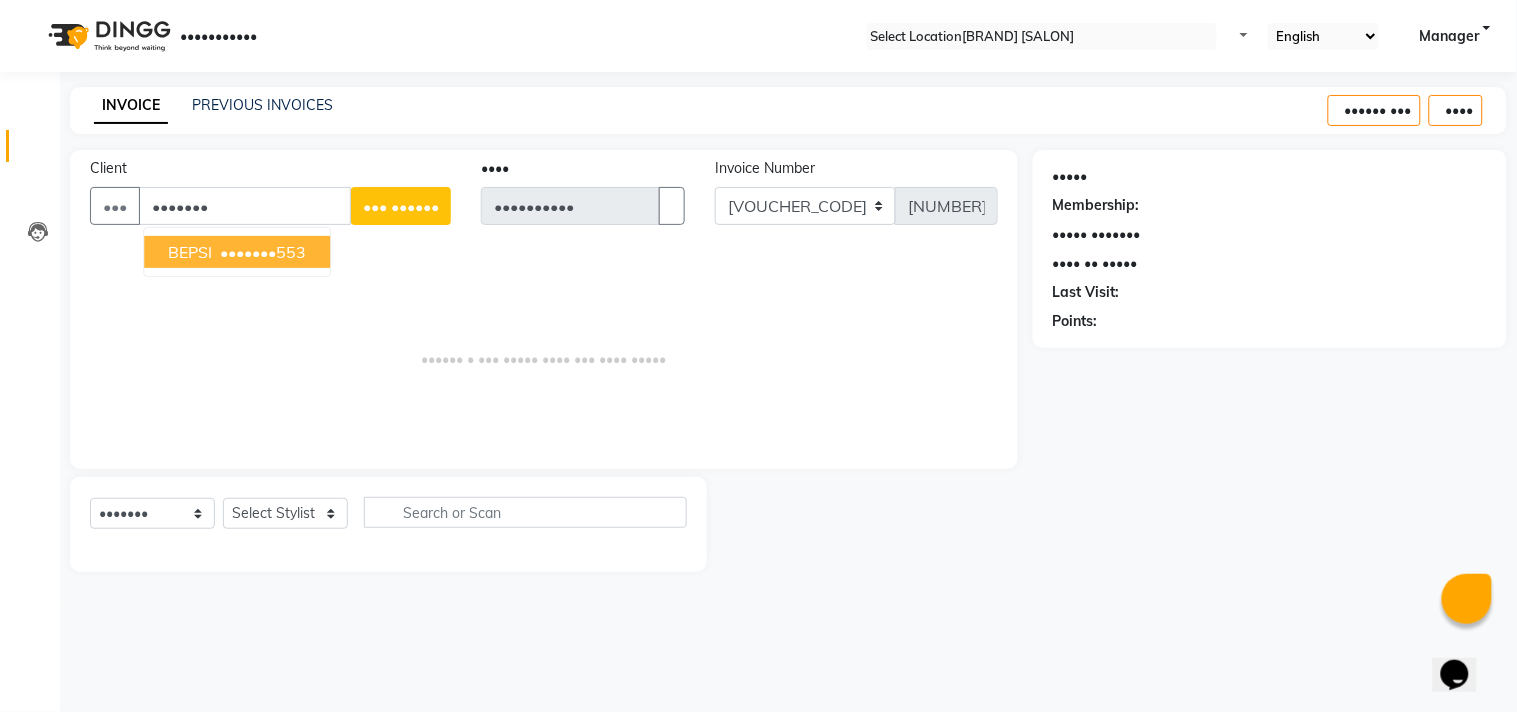 click on "•••••••" at bounding box center (248, 252) 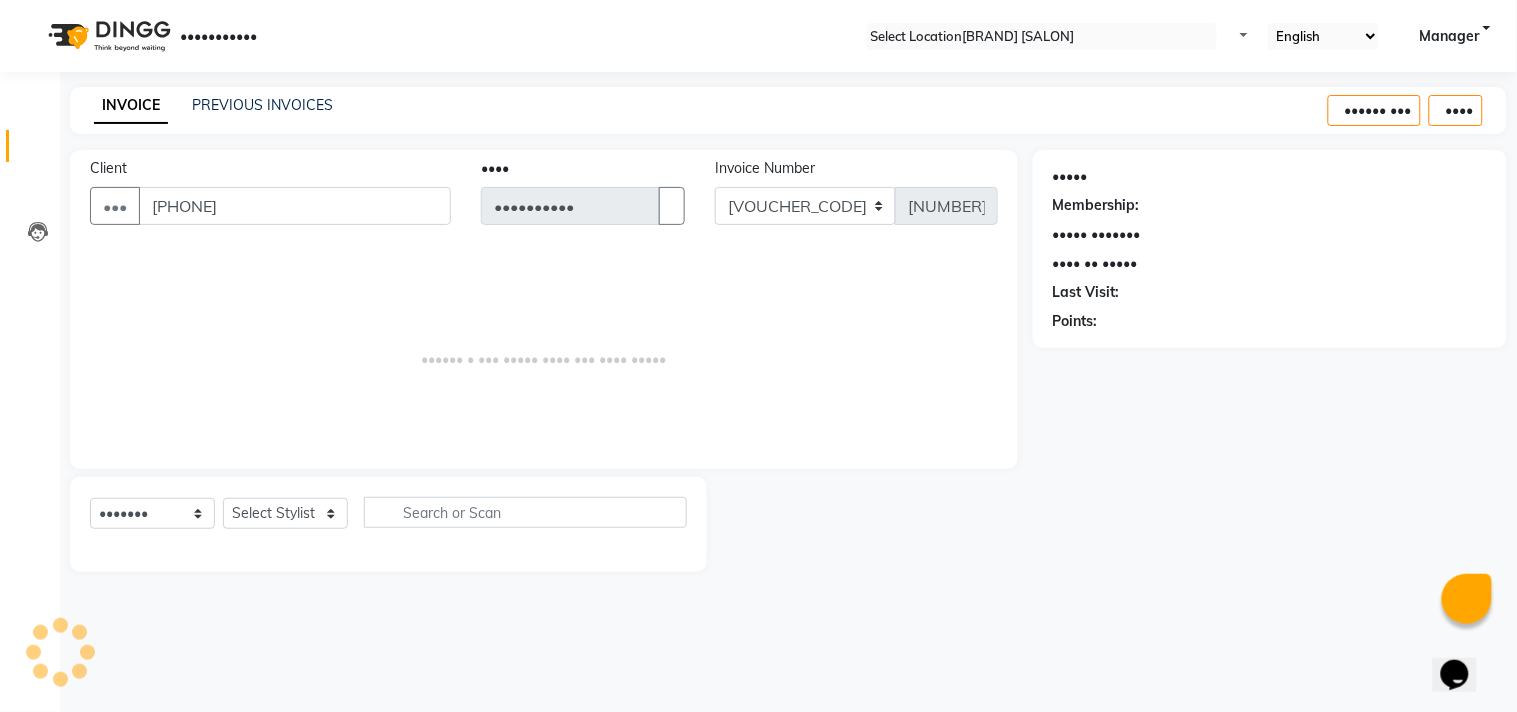 type on "[PHONE]" 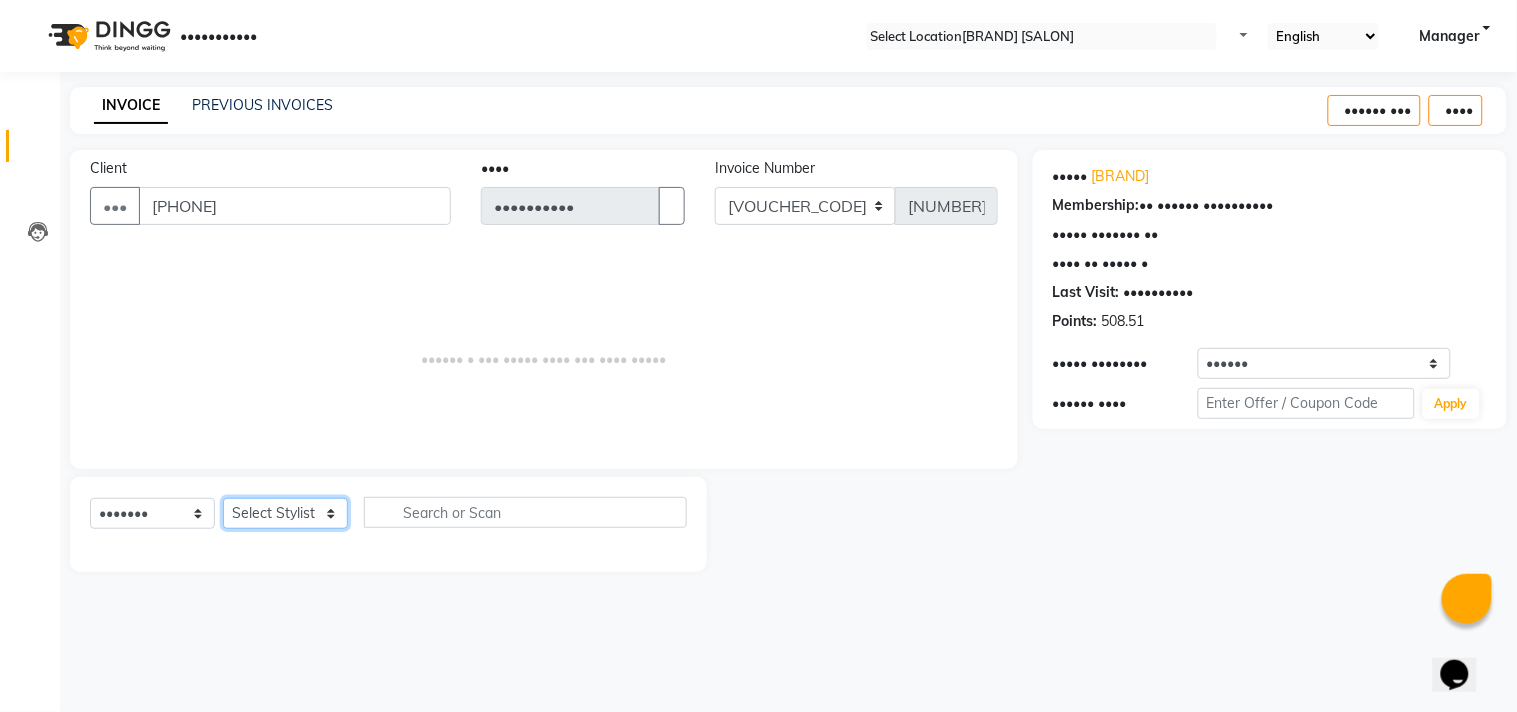 click on "•••••• ••••••• ••••• ••••• ••••••  •••••• ••••••• •••• •••••••• •••• •••••• •••••• ••••••• ••••  •••••••• •••••• ••••• ••••••• ••••• •••••  ••••• •••••• ••••••  •••• •••••• ••••• ••••• ••••• ••••••• ••••••• ••••••  •••• •••••  ••••• •••••• ••••" at bounding box center (285, 513) 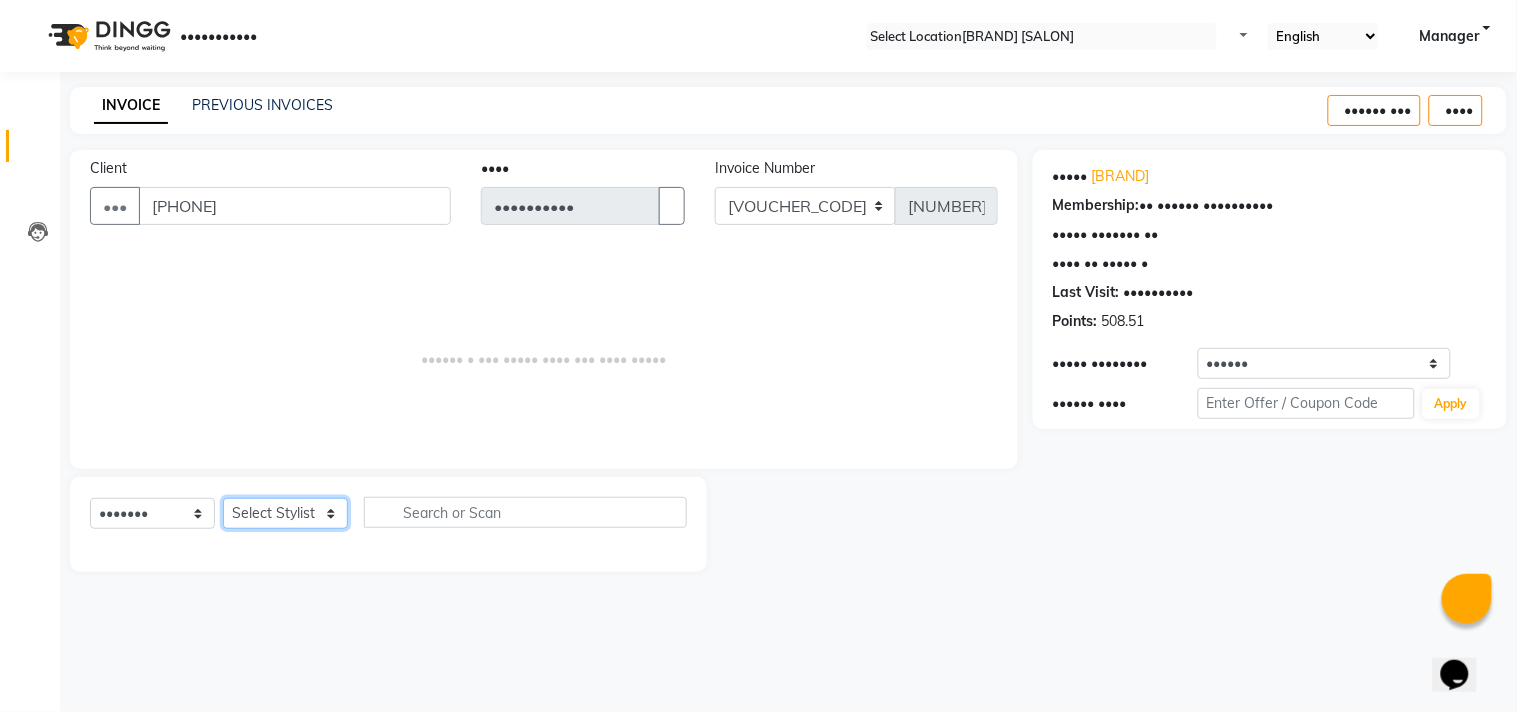click on "•••••• ••••••• ••••• ••••• ••••••  •••••• ••••••• •••• •••••••• •••• •••••• •••••• ••••••• ••••  •••••••• •••••• ••••• ••••••• ••••• •••••  ••••• •••••• ••••••  •••• •••••• ••••• ••••• ••••• ••••••• ••••••• ••••••  •••• •••••  ••••• •••••• ••••" at bounding box center (285, 513) 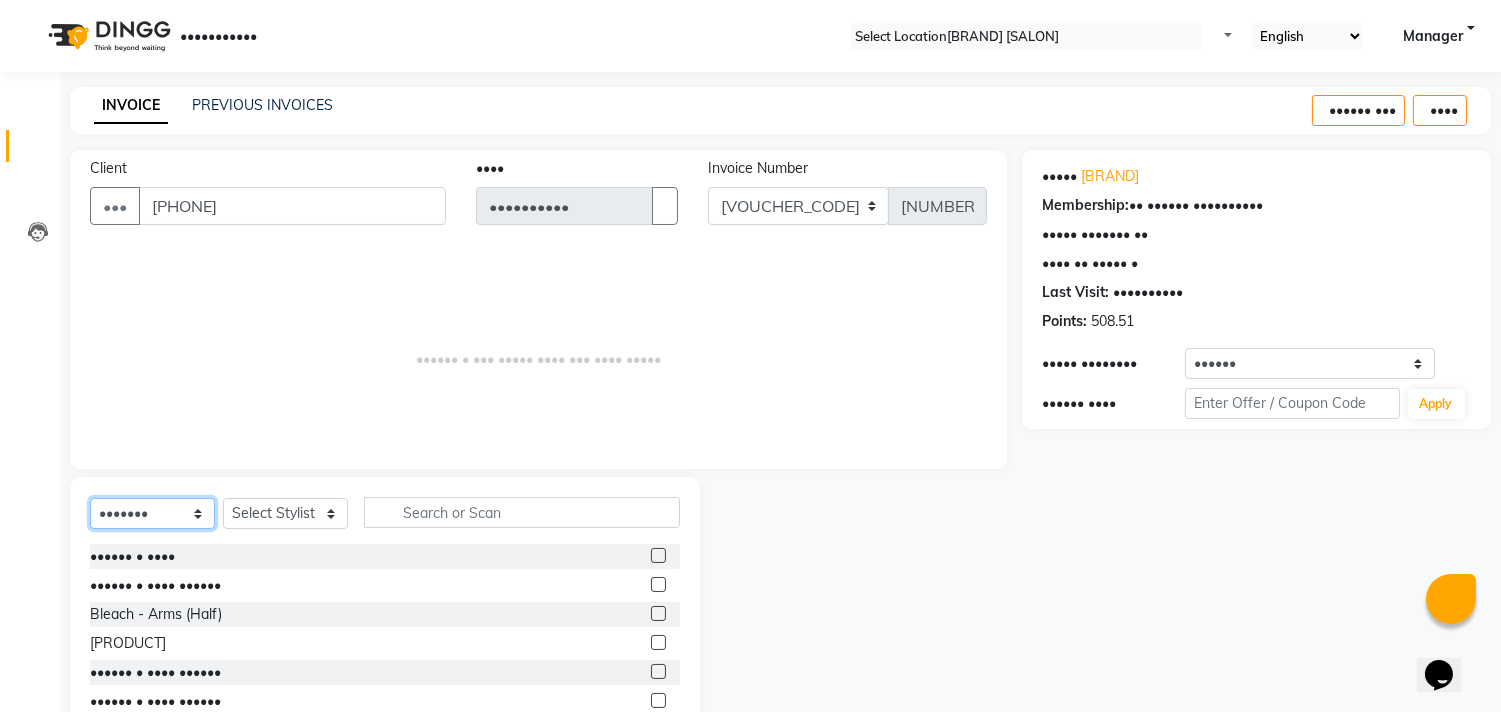 click on "[PRODUCT_TYPE]" at bounding box center (152, 513) 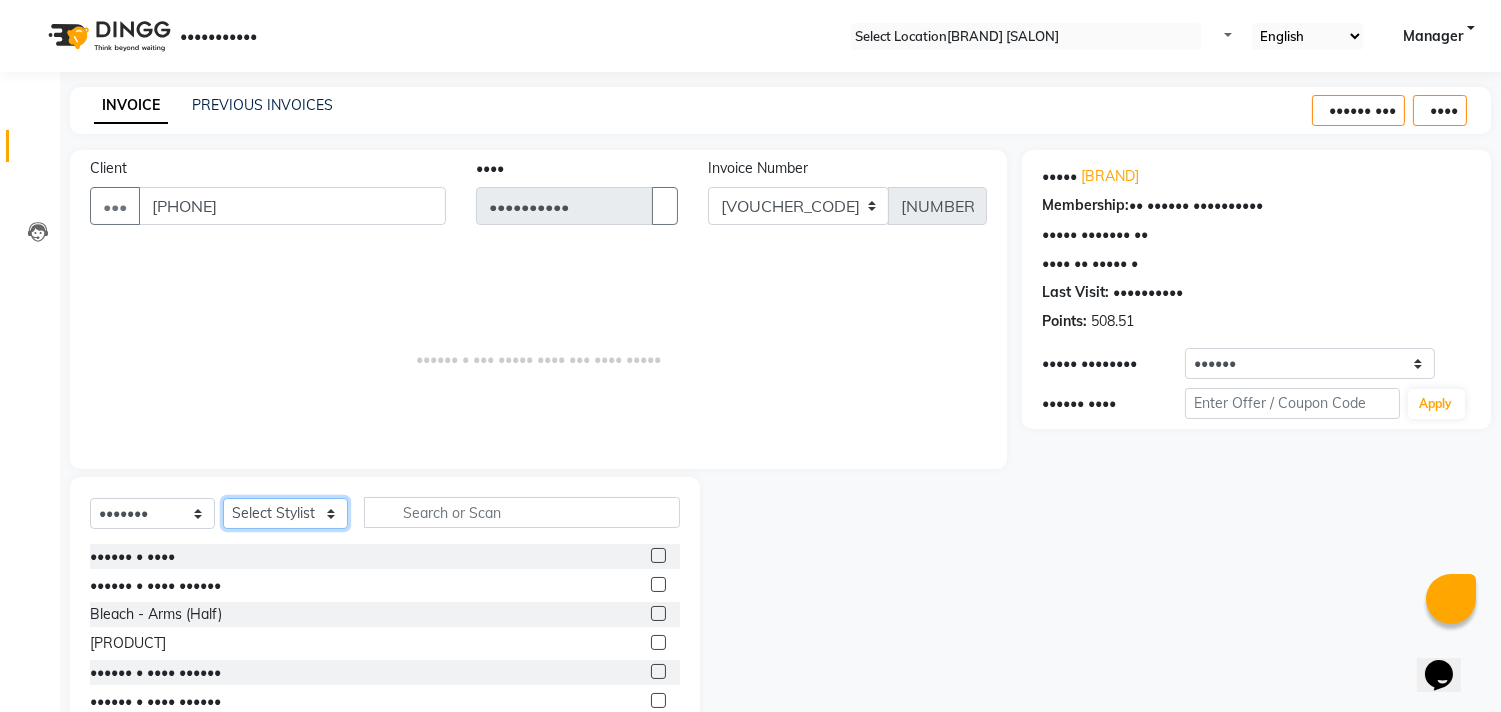 click on "•••••• ••••••• ••••• ••••• ••••••  •••••• ••••••• •••• •••••••• •••• •••••• •••••• ••••••• ••••  •••••••• •••••• ••••• ••••••• ••••• •••••  ••••• •••••• ••••••  •••• •••••• ••••• ••••• ••••• ••••••• ••••••• ••••••  •••• •••••  ••••• •••••• ••••" at bounding box center [285, 513] 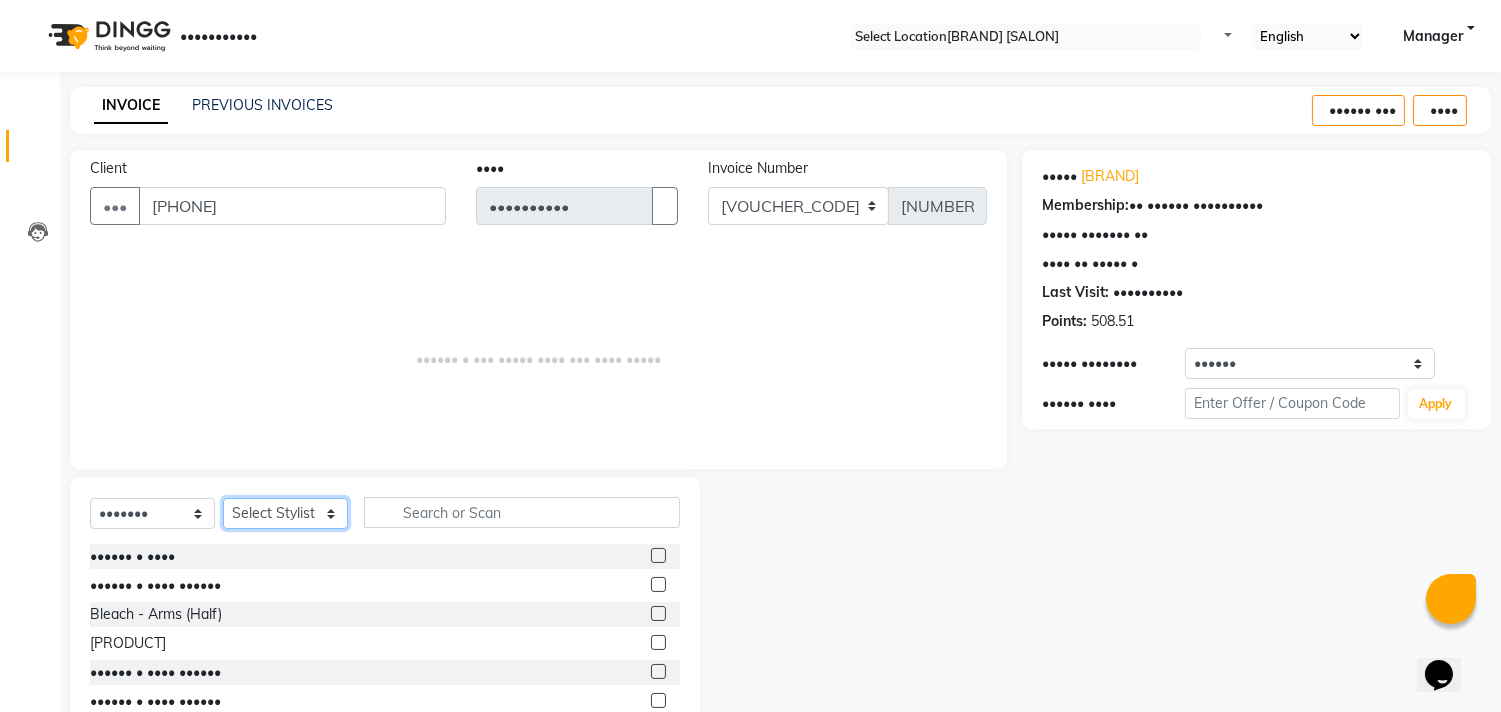 select on "[NUMBER]" 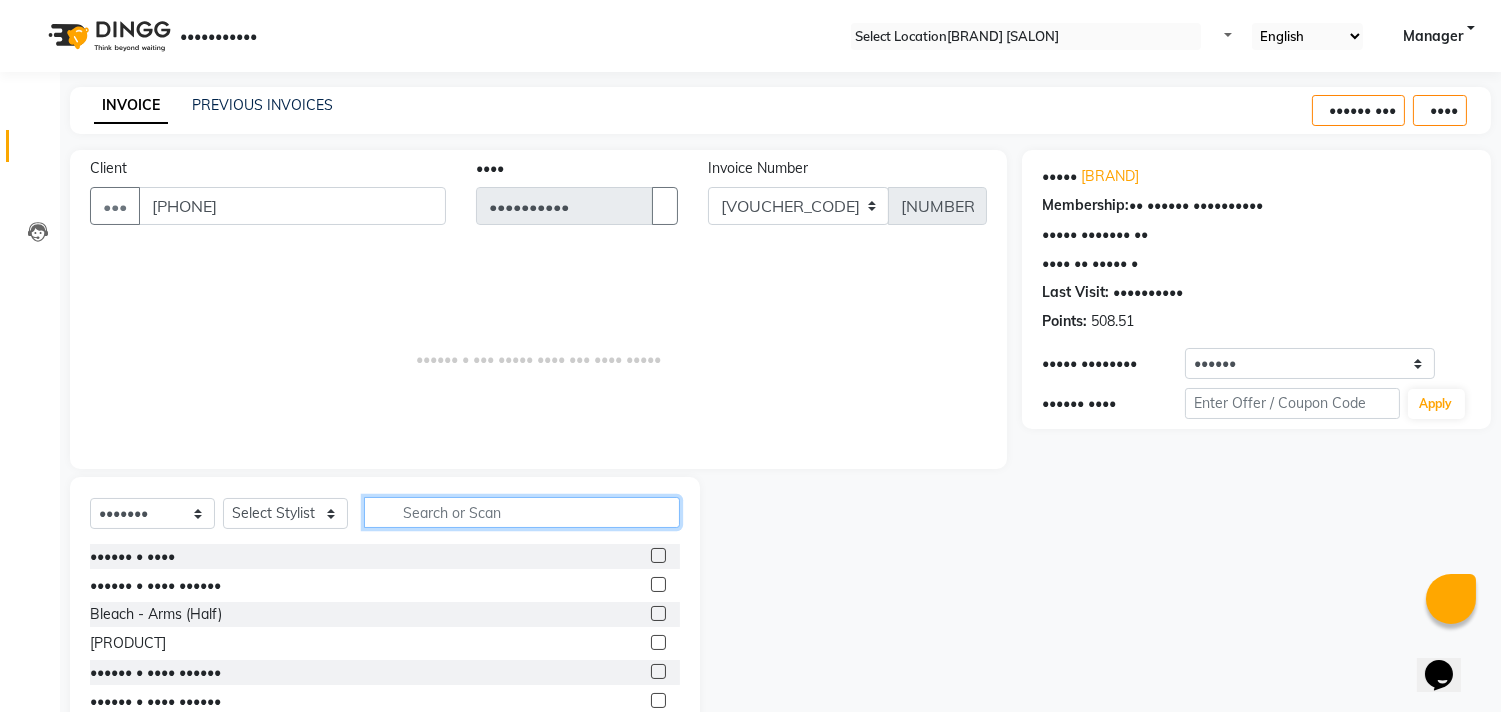 click at bounding box center (522, 512) 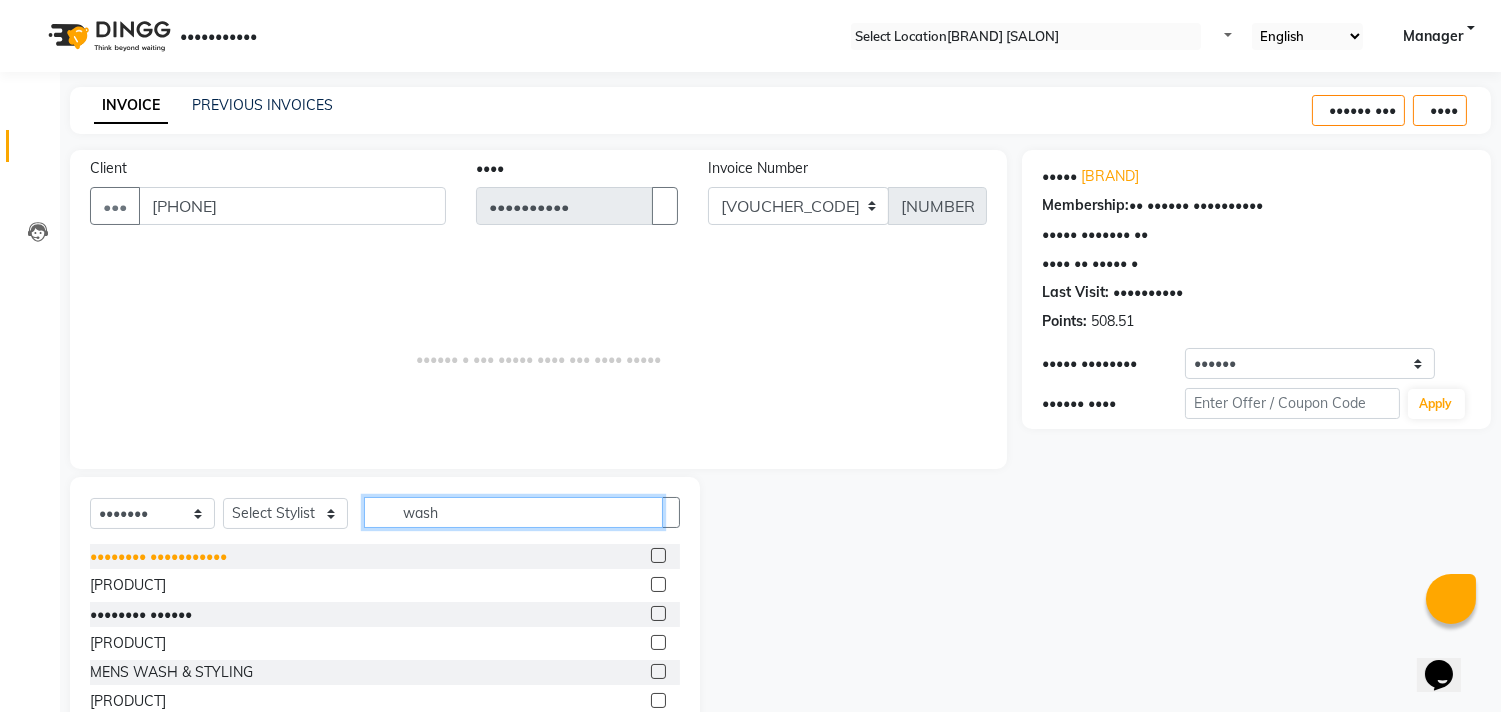 type on "wash" 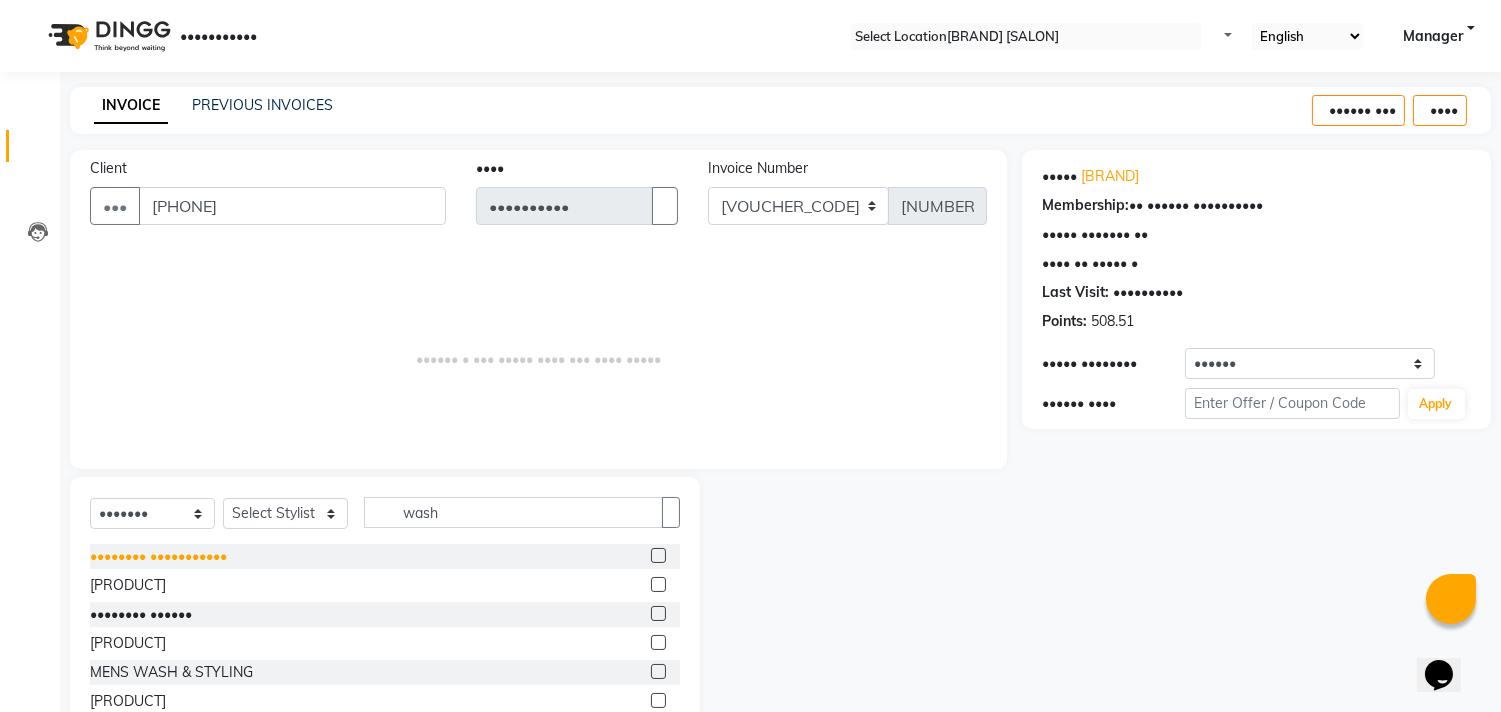 click on "•••••••• •••••••••••" at bounding box center (158, 556) 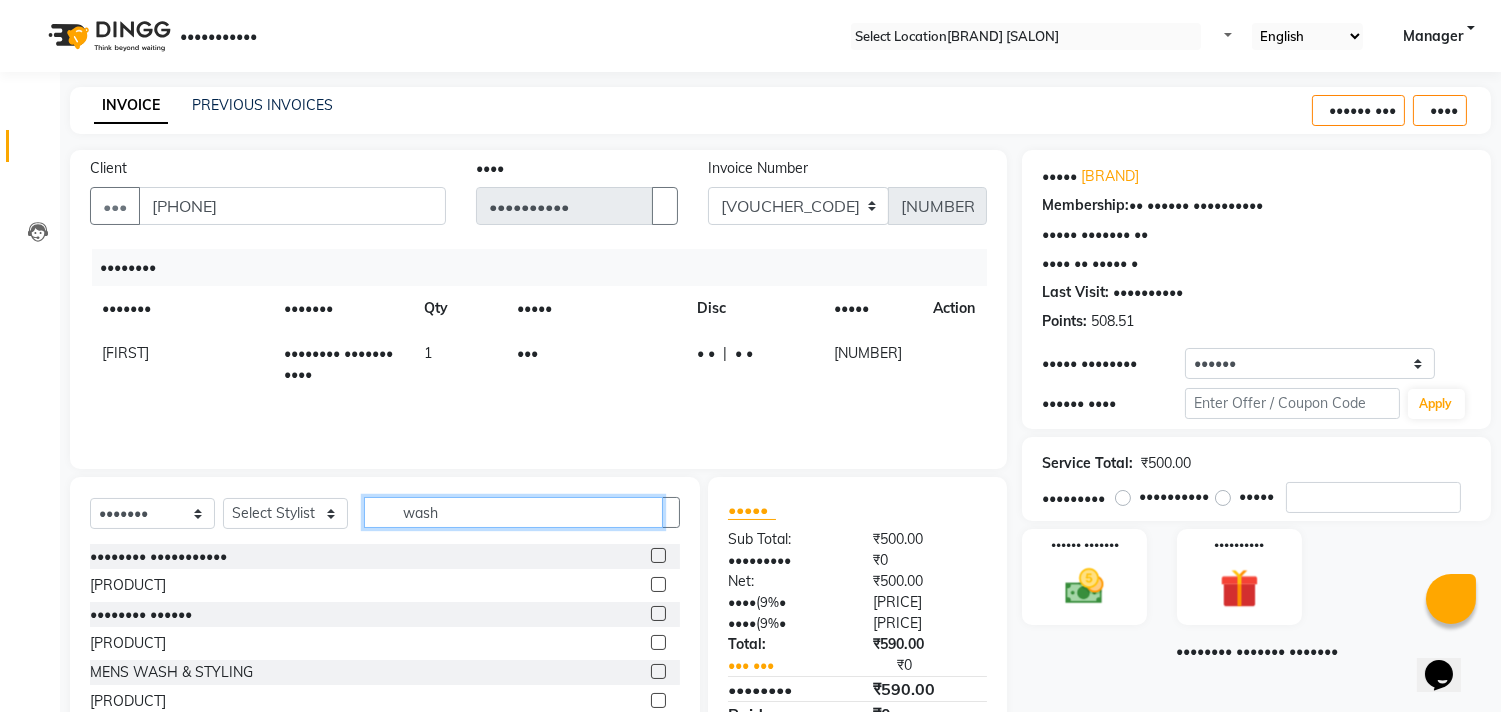 click on "wash" at bounding box center (513, 512) 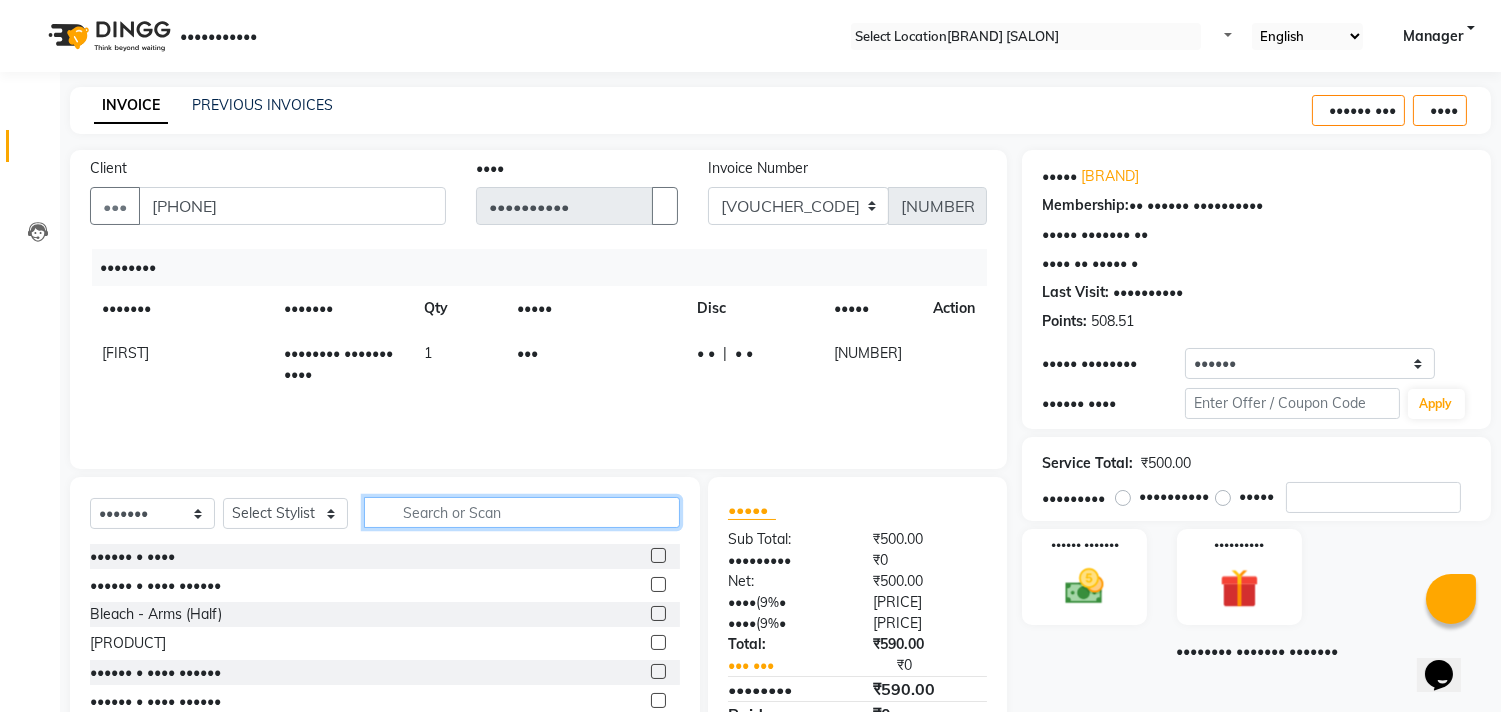 type 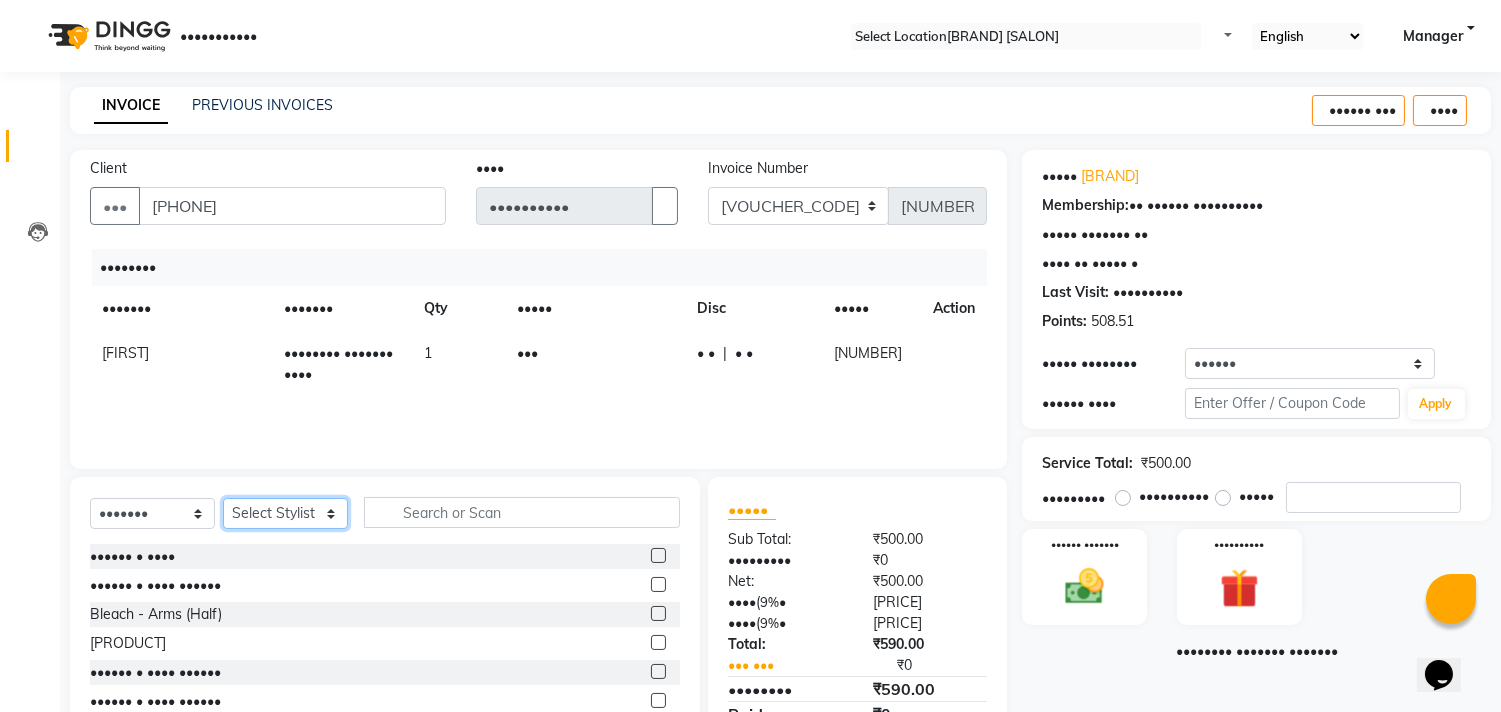 click on "•••••• ••••••• ••••• ••••• ••••••  •••••• ••••••• •••• •••••••• •••• •••••• •••••• ••••••• ••••  •••••••• •••••• ••••• ••••••• ••••• •••••  ••••• •••••• ••••••  •••• •••••• ••••• ••••• ••••• ••••••• ••••••• ••••••  •••• •••••  ••••• •••••• ••••" at bounding box center (285, 513) 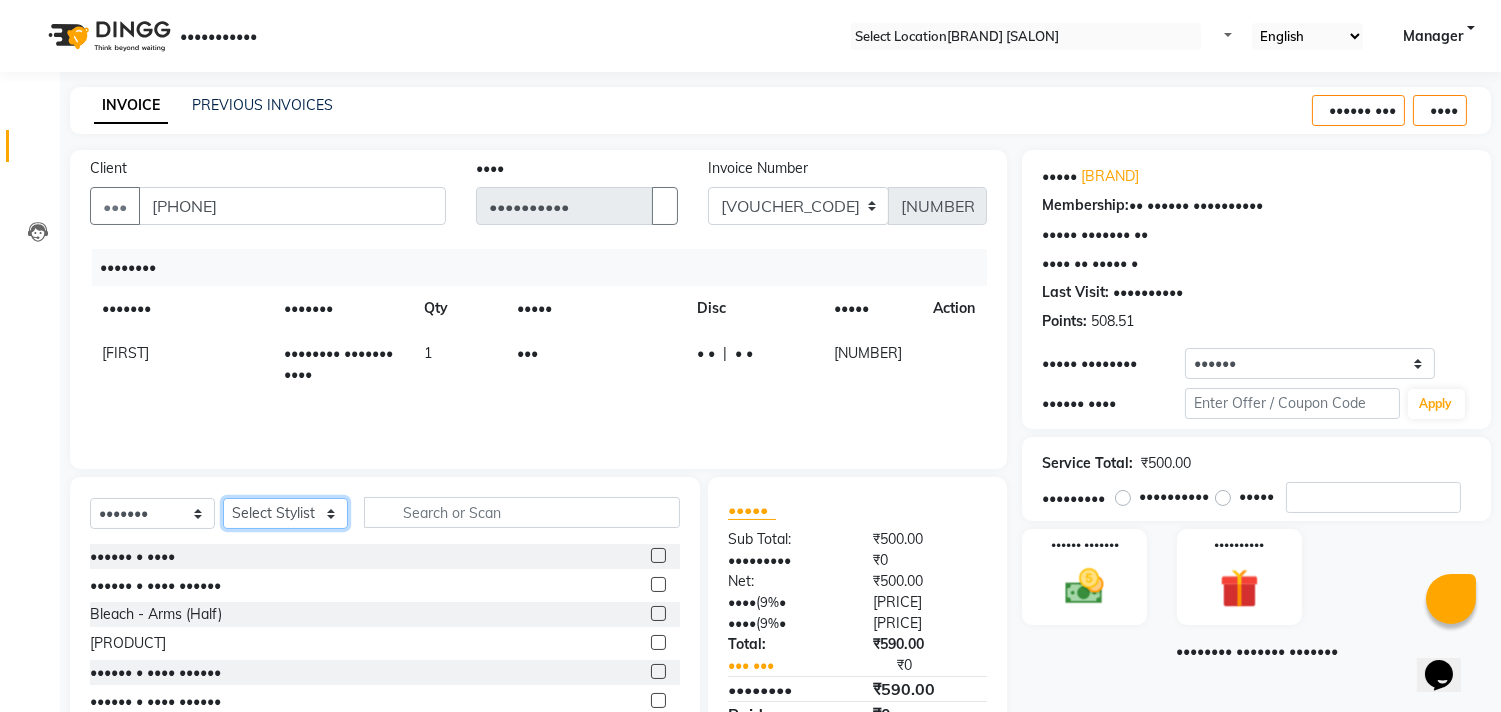 select on "•••••" 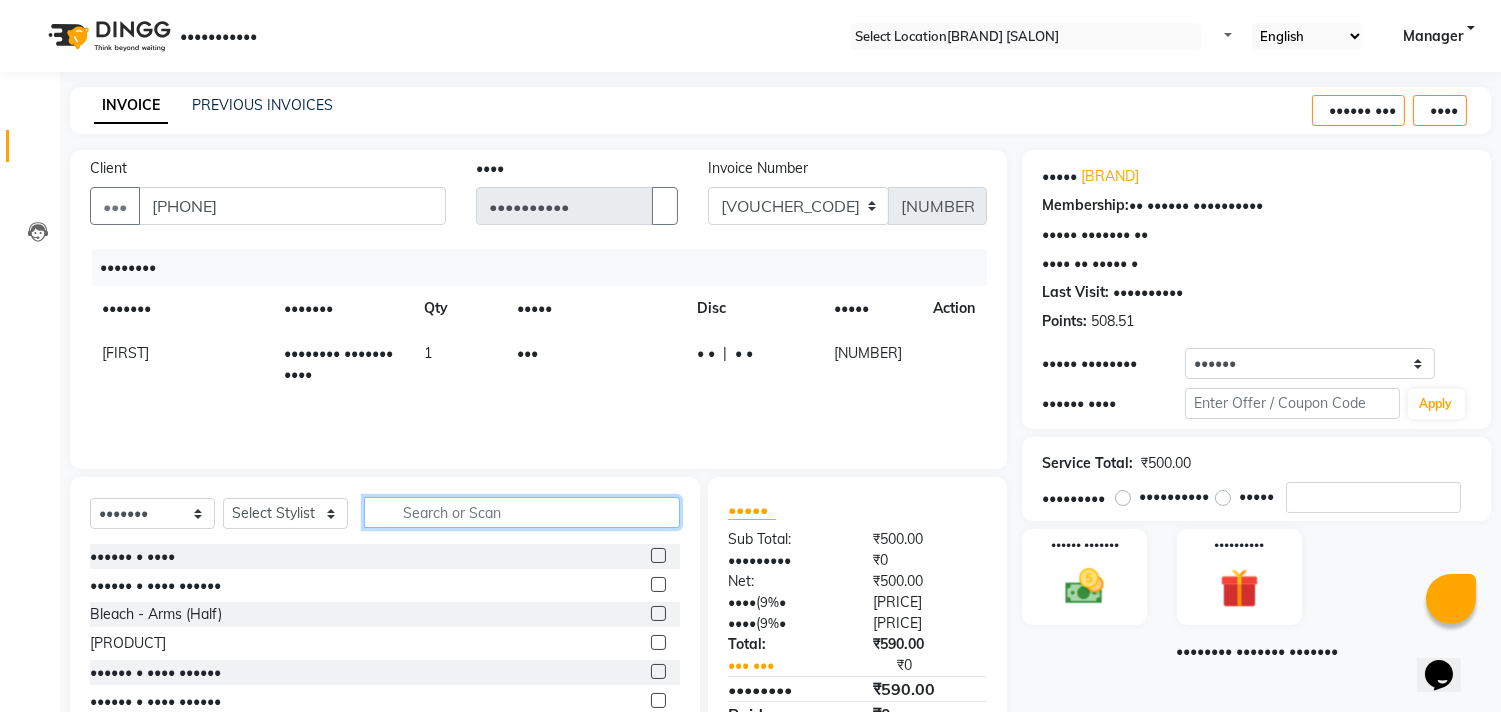 click at bounding box center (522, 512) 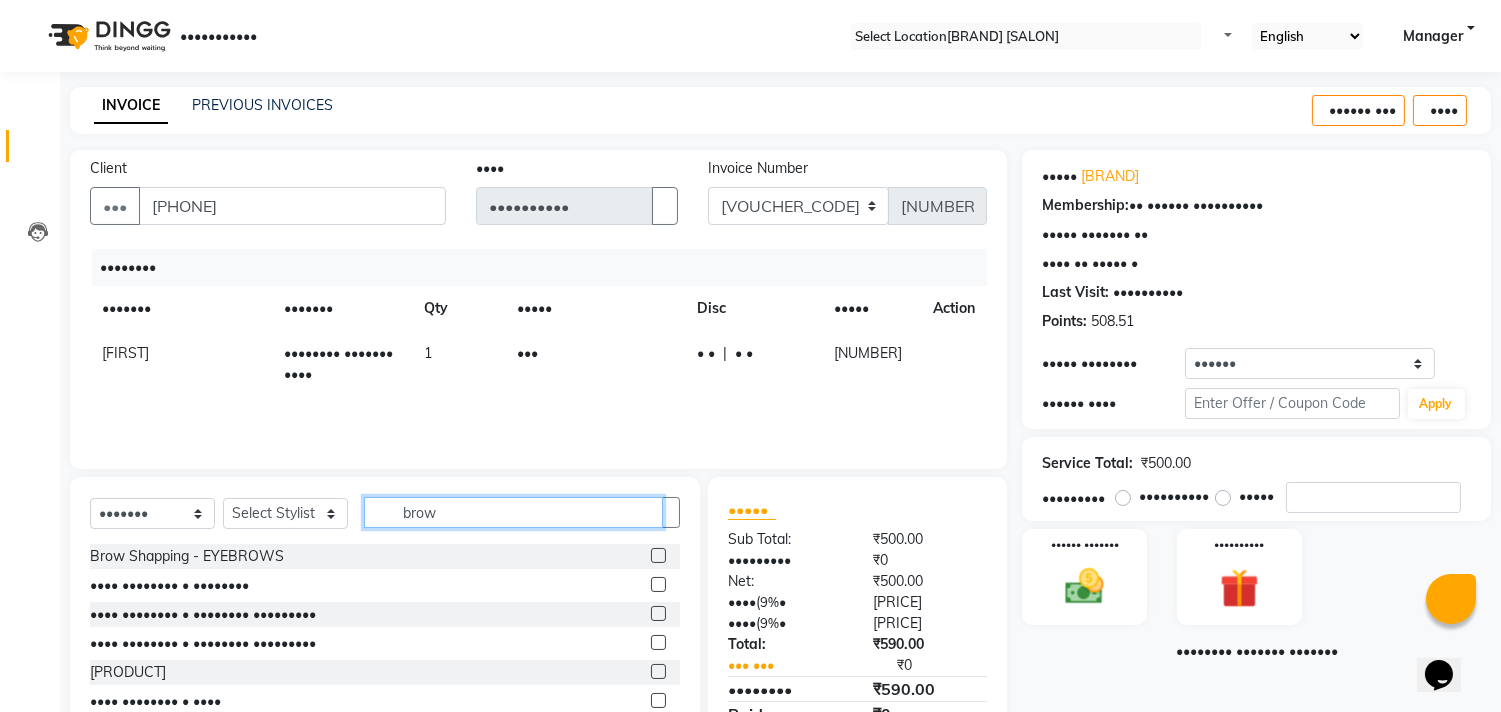 scroll, scrollTop: 88, scrollLeft: 0, axis: vertical 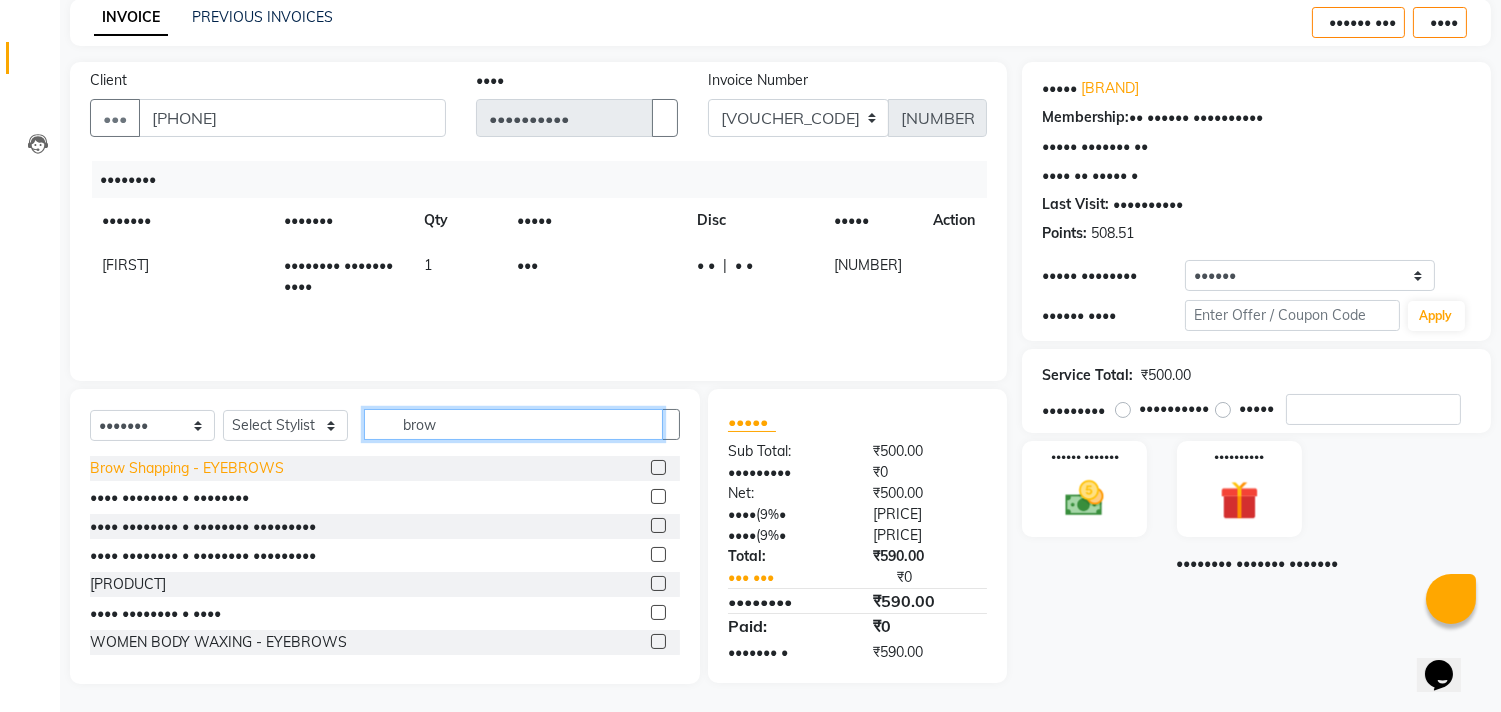 type on "brow" 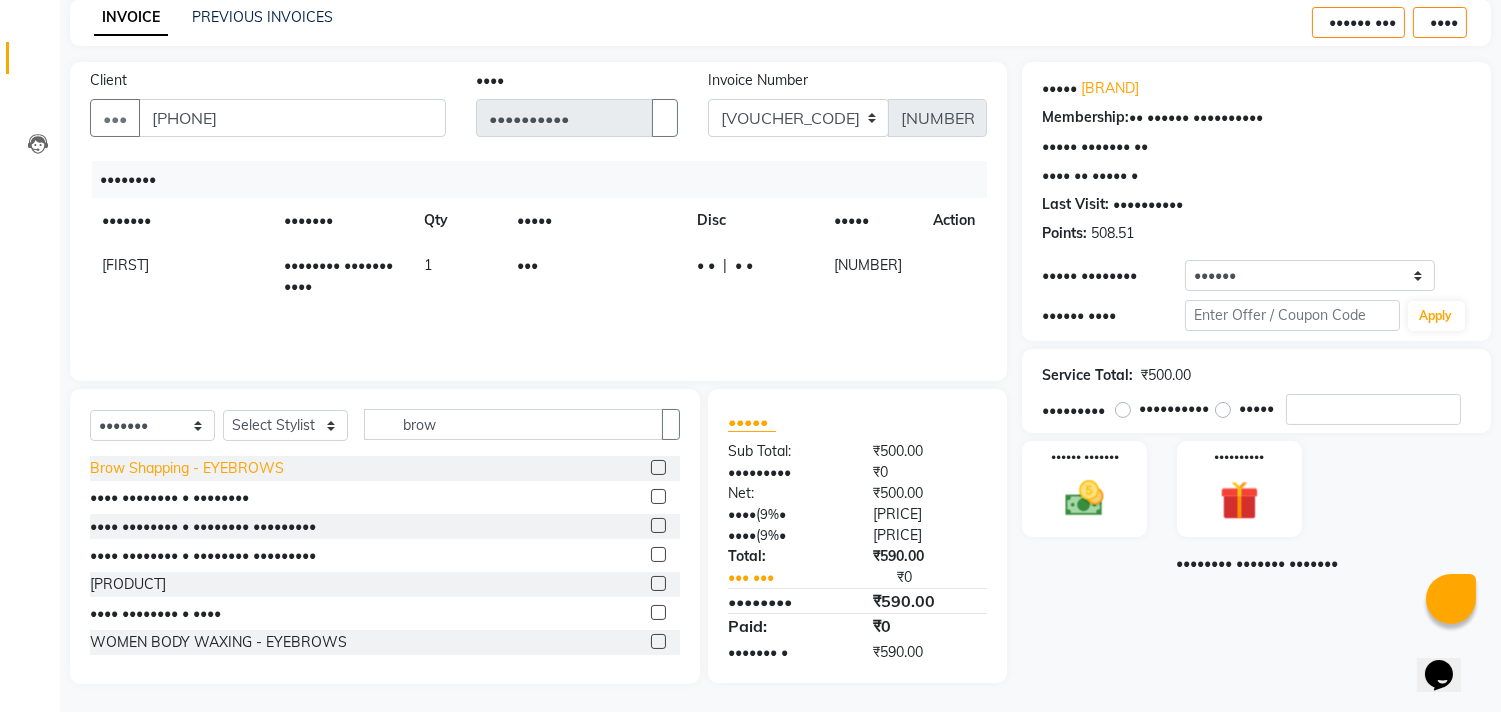 click on "Brow Shapping - EYEBROWS" at bounding box center (187, 468) 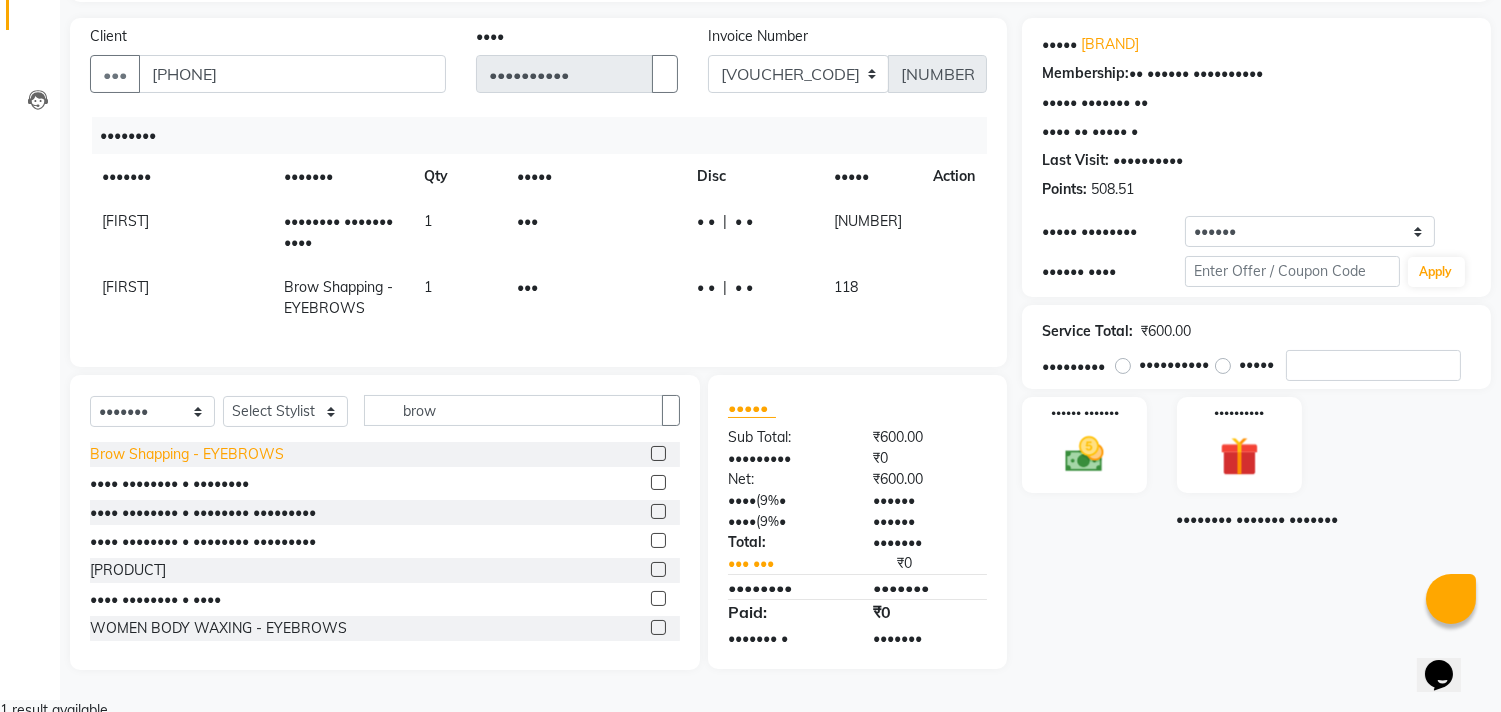 scroll, scrollTop: 135, scrollLeft: 0, axis: vertical 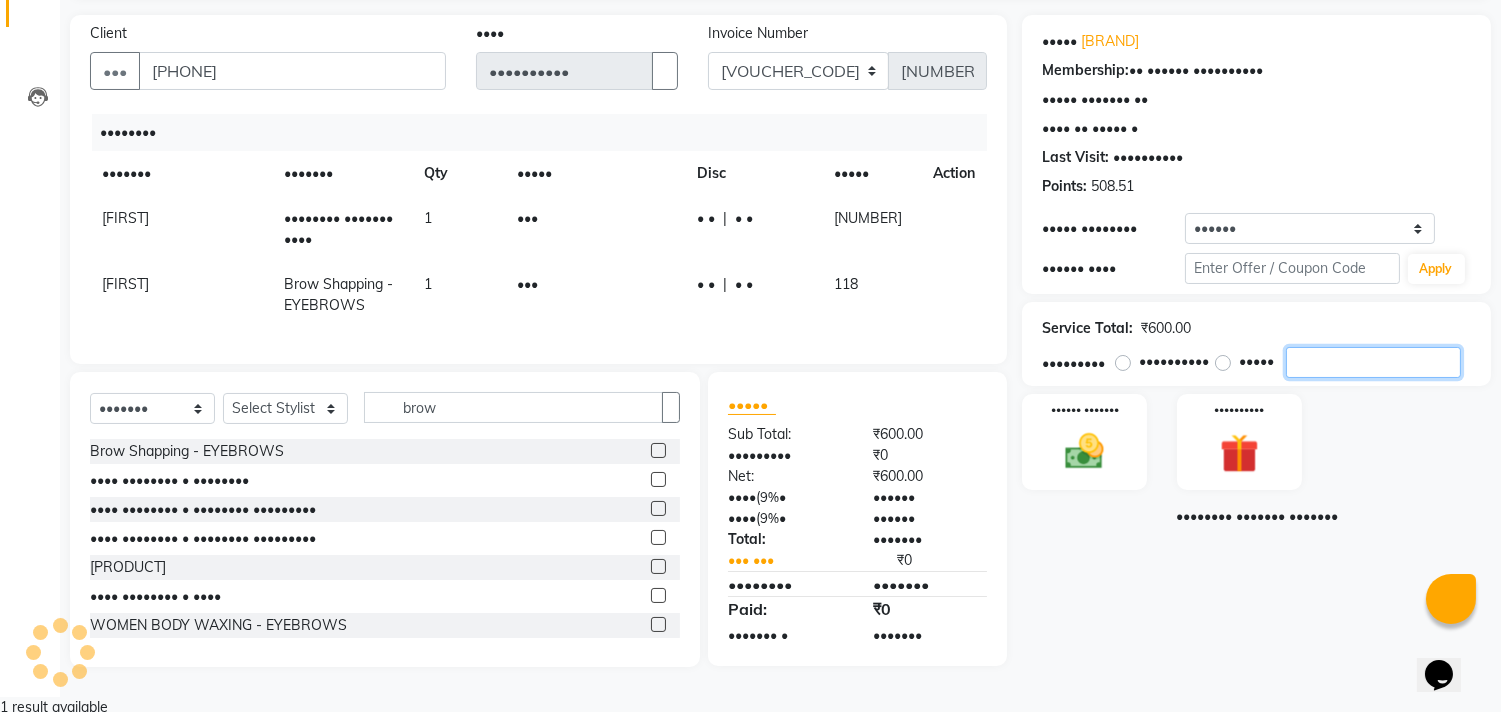 click on "•" at bounding box center (1373, 362) 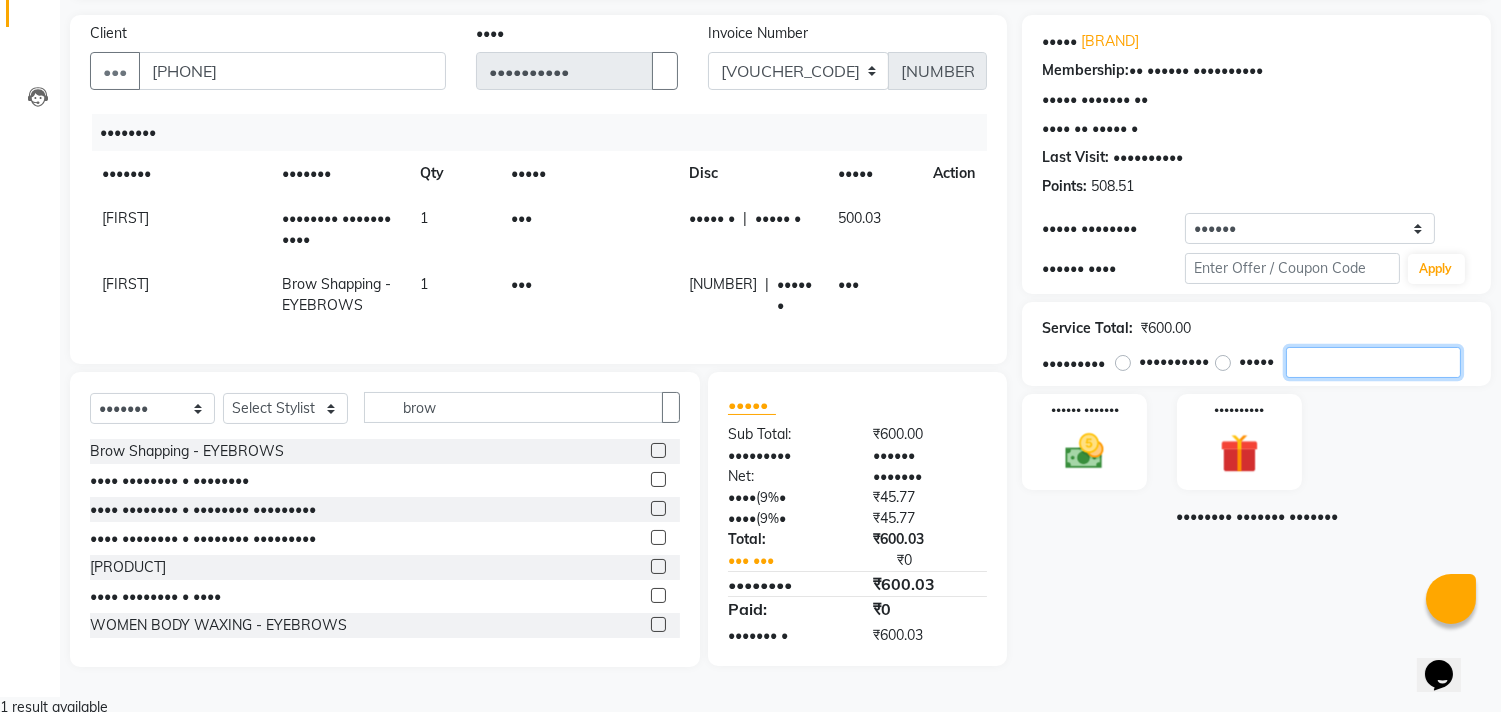 type on "[NUMBER]" 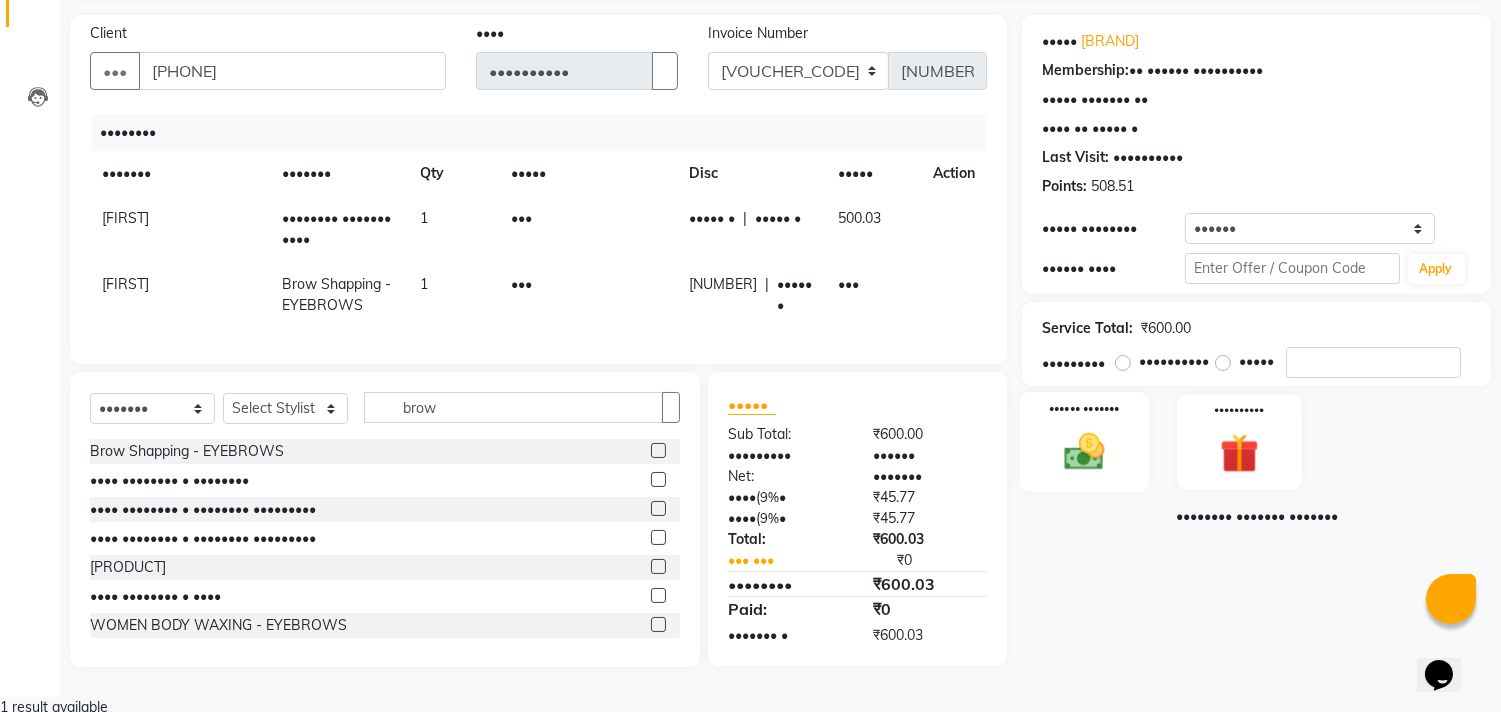 click at bounding box center [1085, 451] 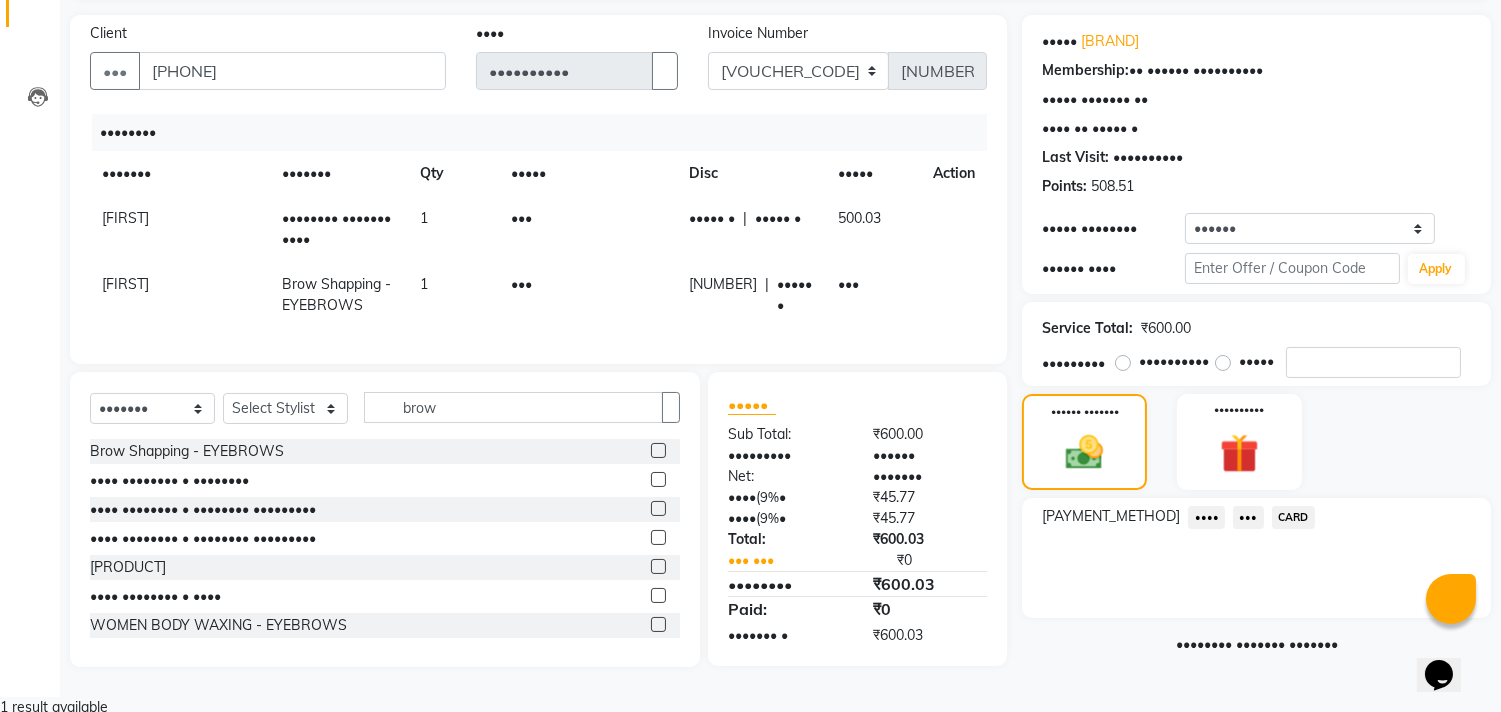 click on "••••" at bounding box center [1206, 517] 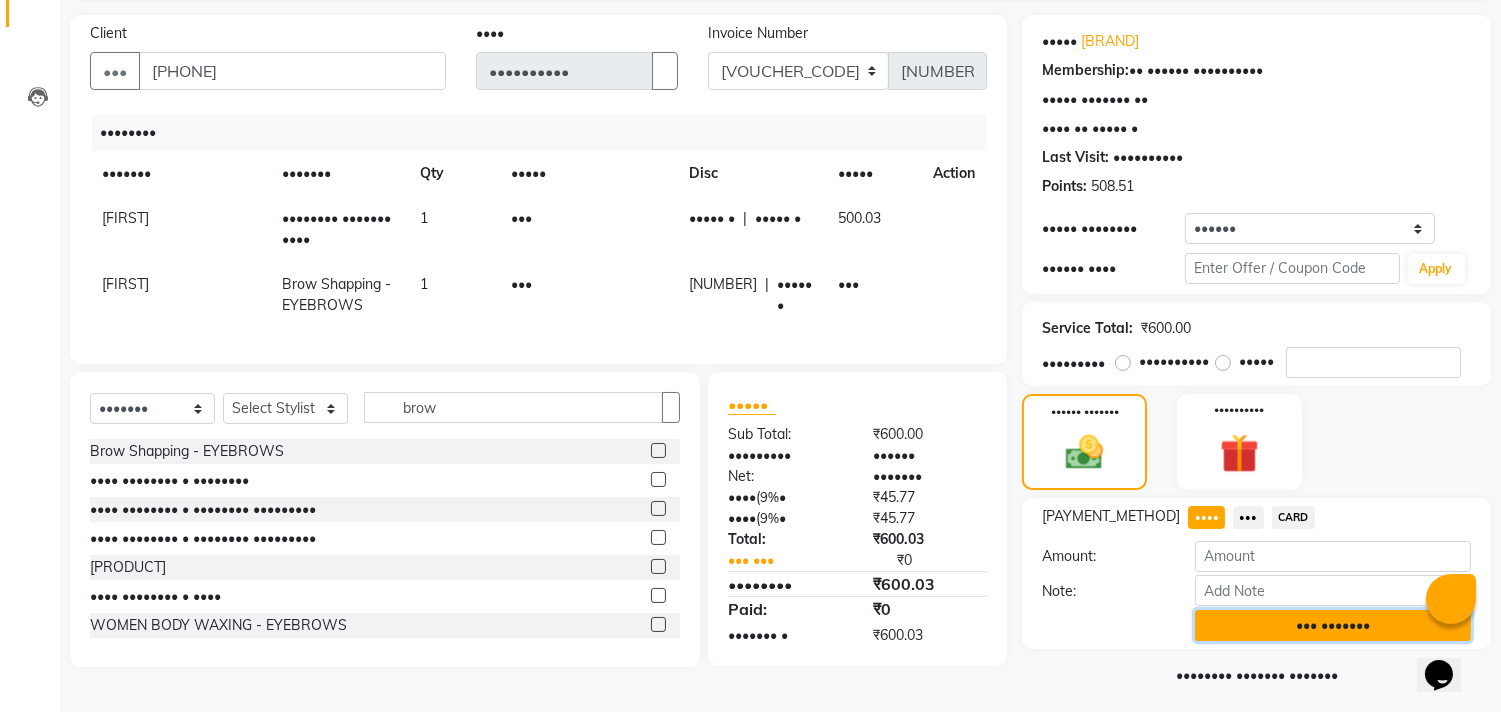 click on "••• •••••••" at bounding box center (1333, 625) 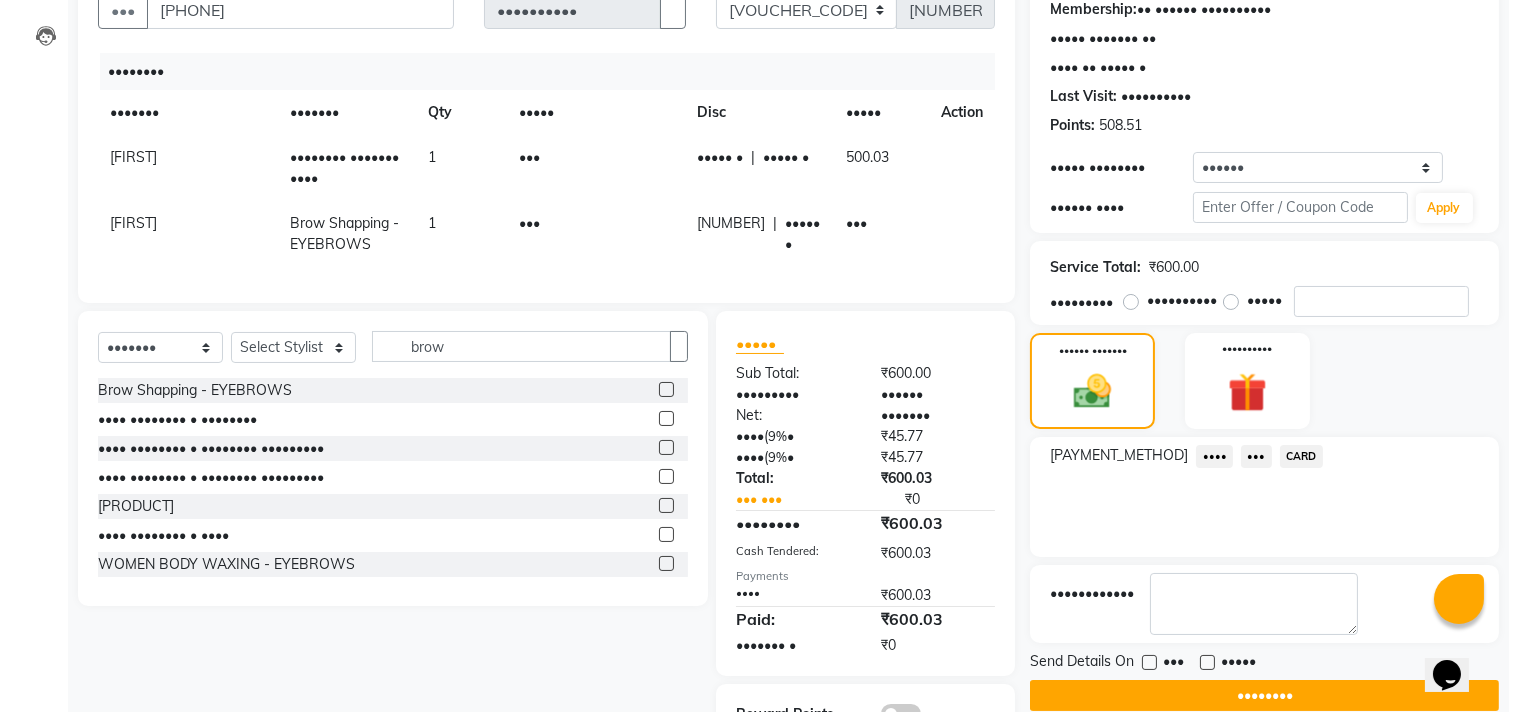 scroll, scrollTop: 325, scrollLeft: 0, axis: vertical 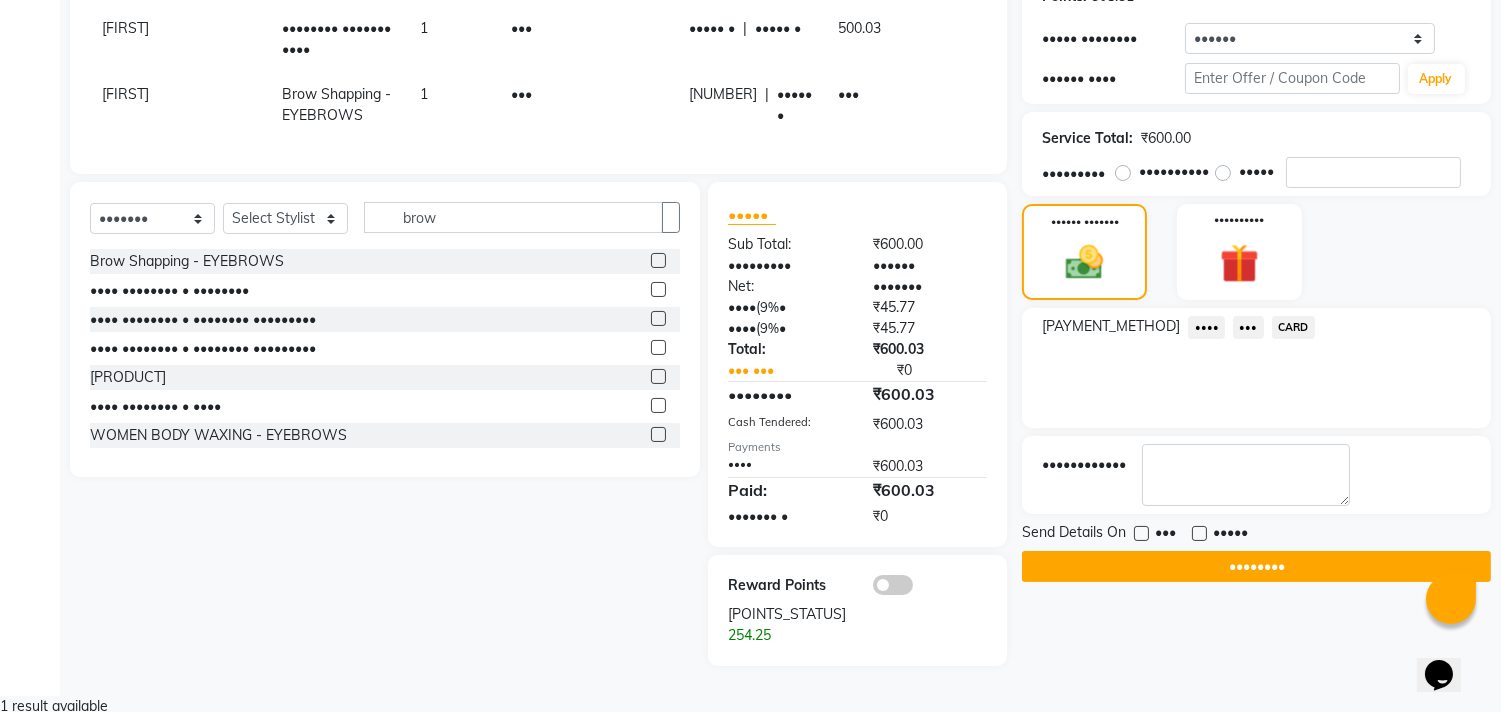 click at bounding box center [893, 585] 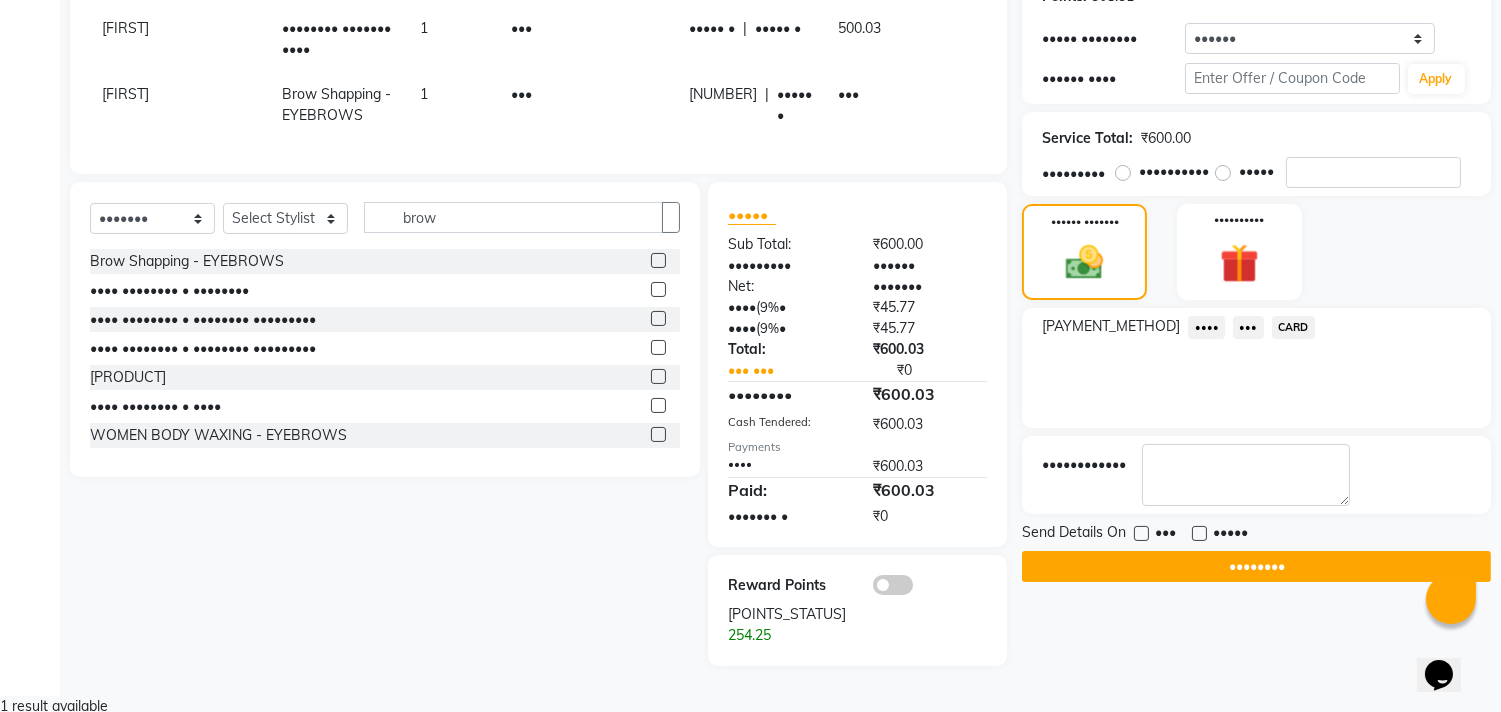 click at bounding box center [873, 590] 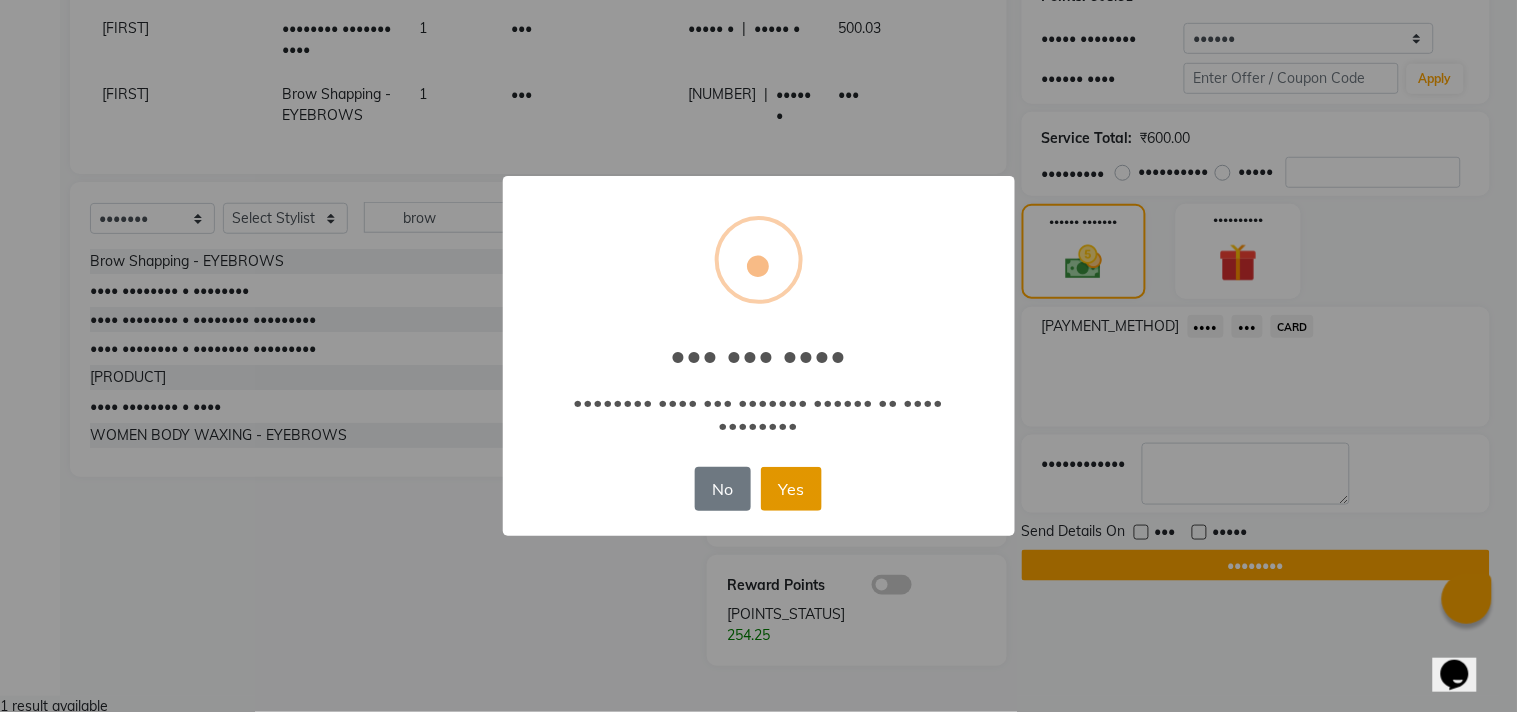 click on "Yes" at bounding box center [791, 489] 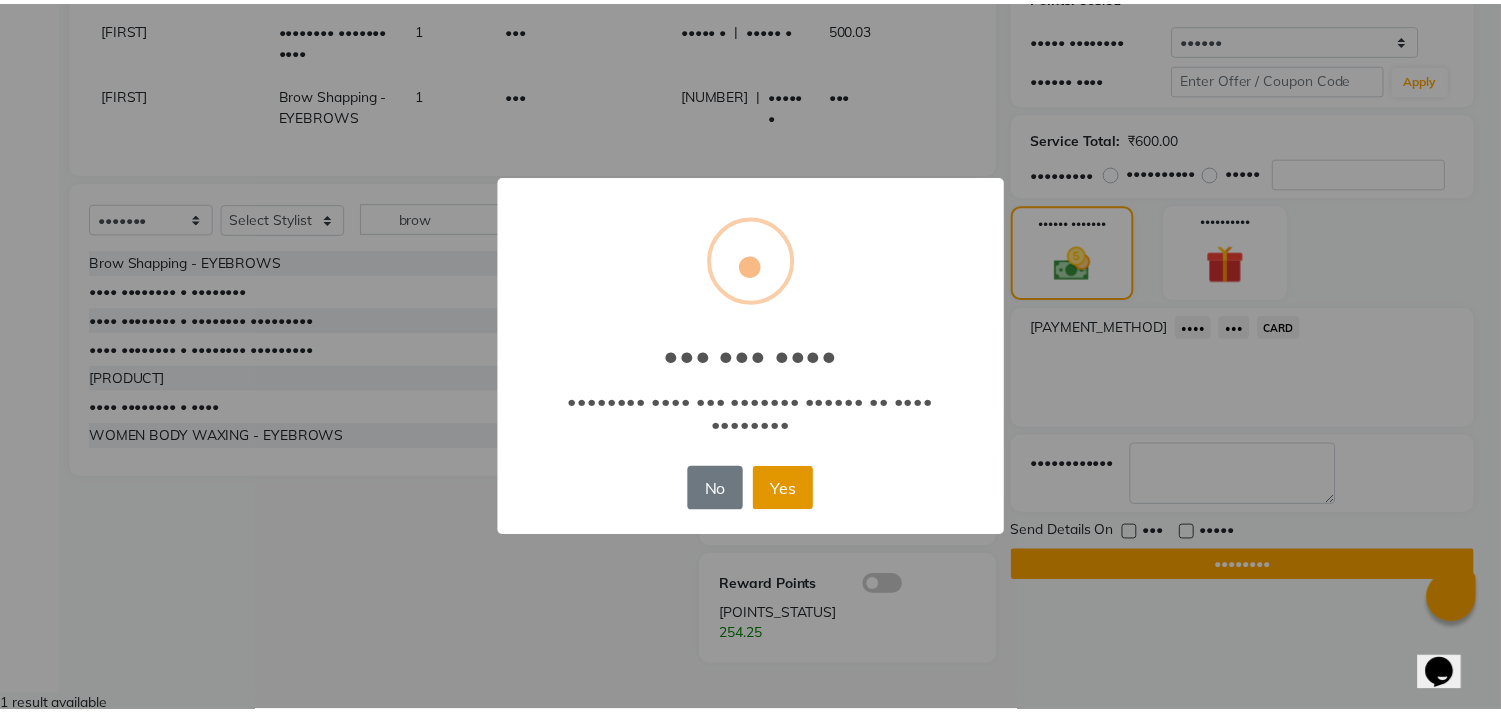 scroll, scrollTop: 275, scrollLeft: 0, axis: vertical 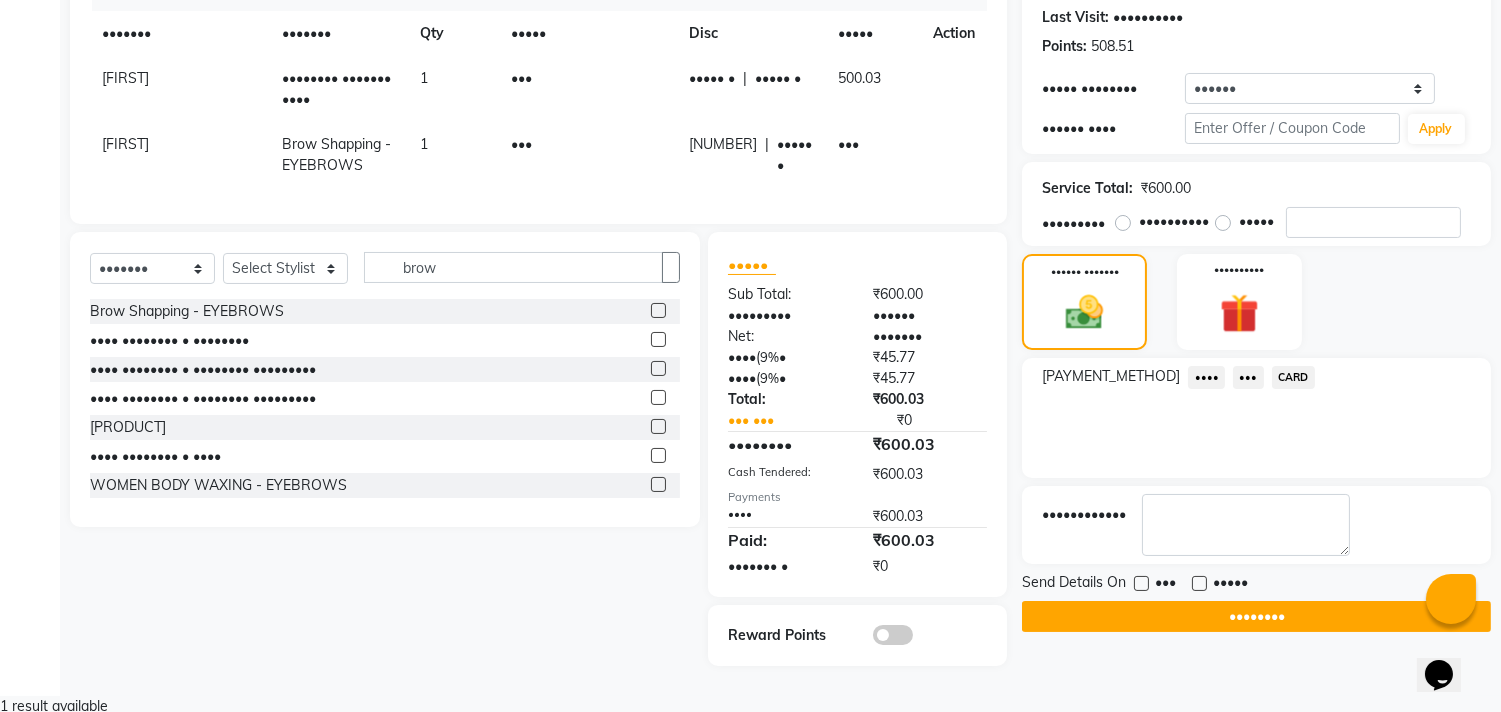 click on "[FIRST]" at bounding box center [125, 78] 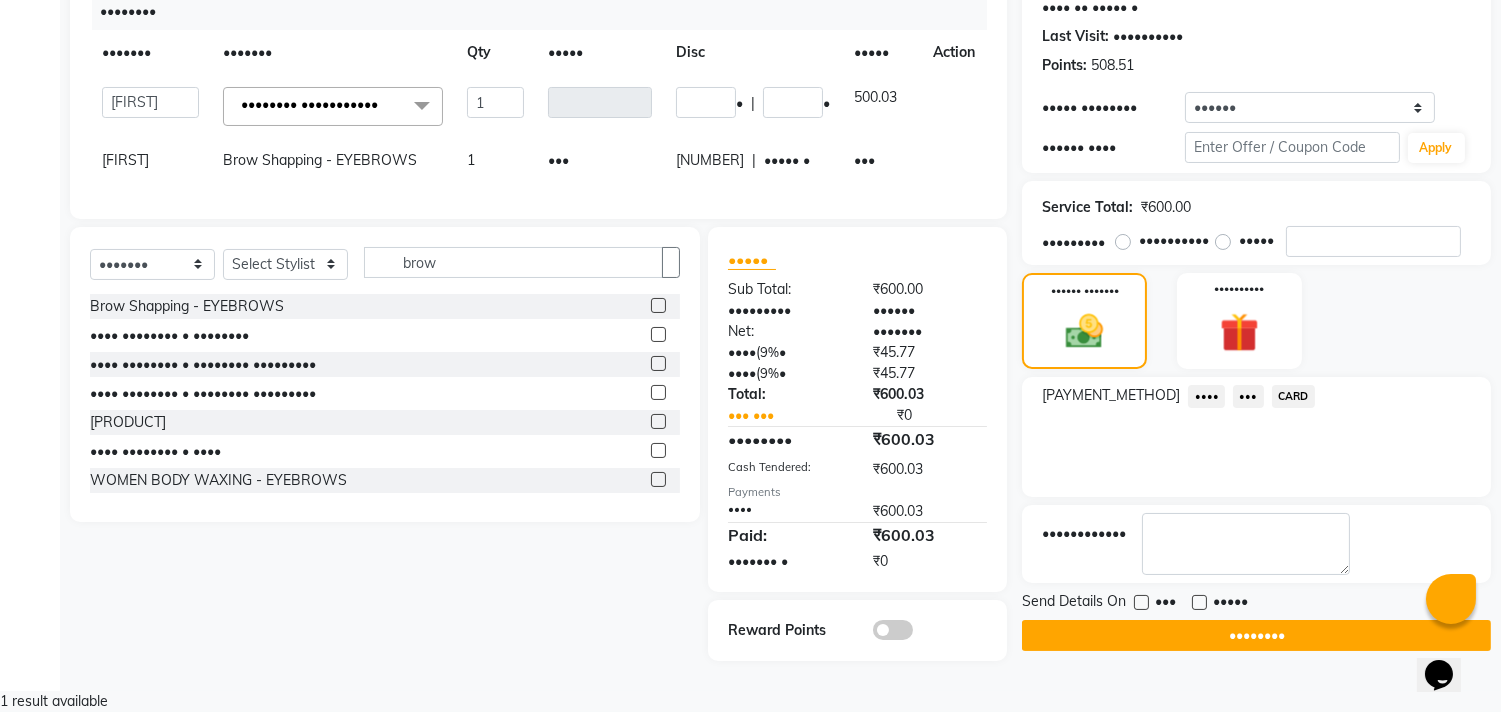 scroll, scrollTop: 273, scrollLeft: 0, axis: vertical 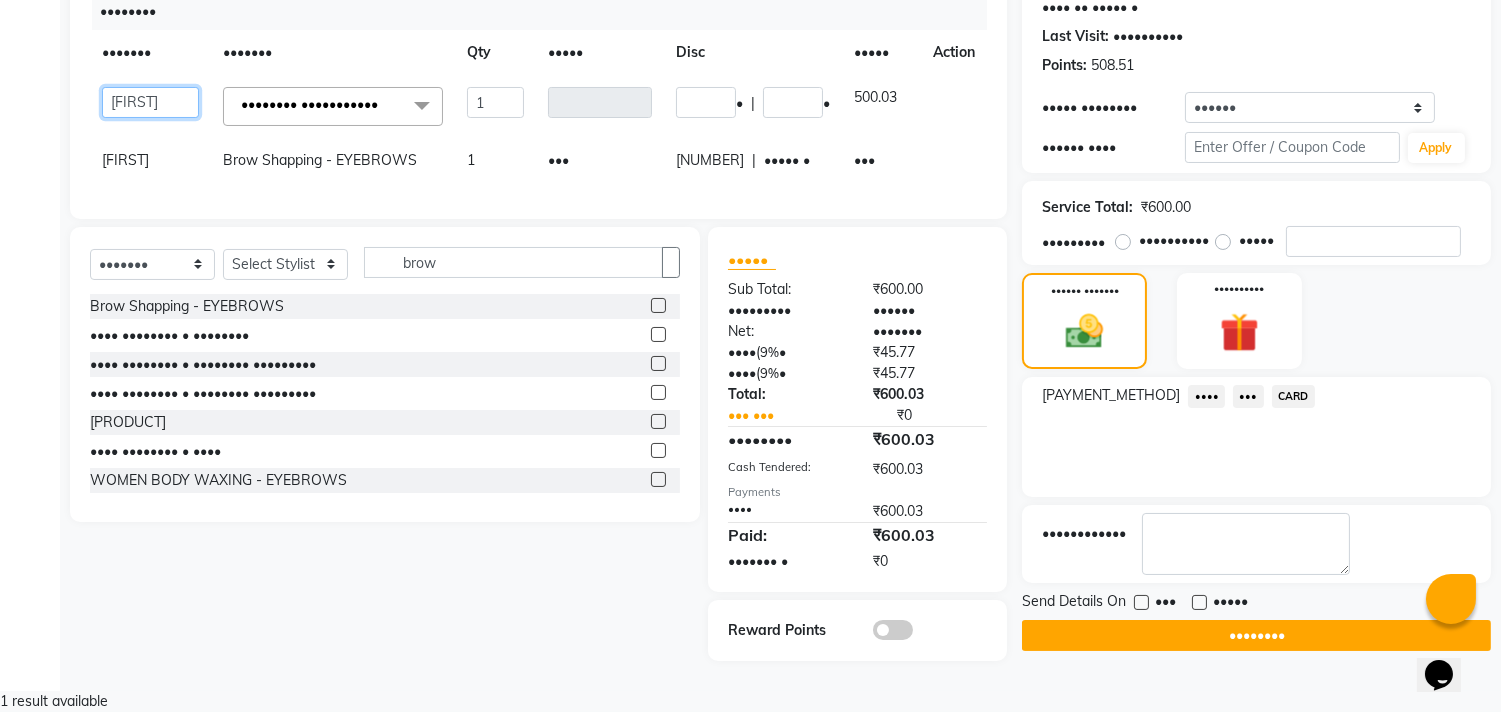 click on "•••••   •••••   ••••••    •••••• •••••••   ••••   ••••••••   ••••   ••••••   ••••••   •••••••   ••••    ••••••••   ••••••   •••••   •••••••   •••••   •••••    •••••   ••••••   ••••••    ••••   ••••••   •••••   •••••   •••••   •••••••   •••••••   ••••••    ••••   •••••    ••••• ••••••   ••••" at bounding box center (150, 102) 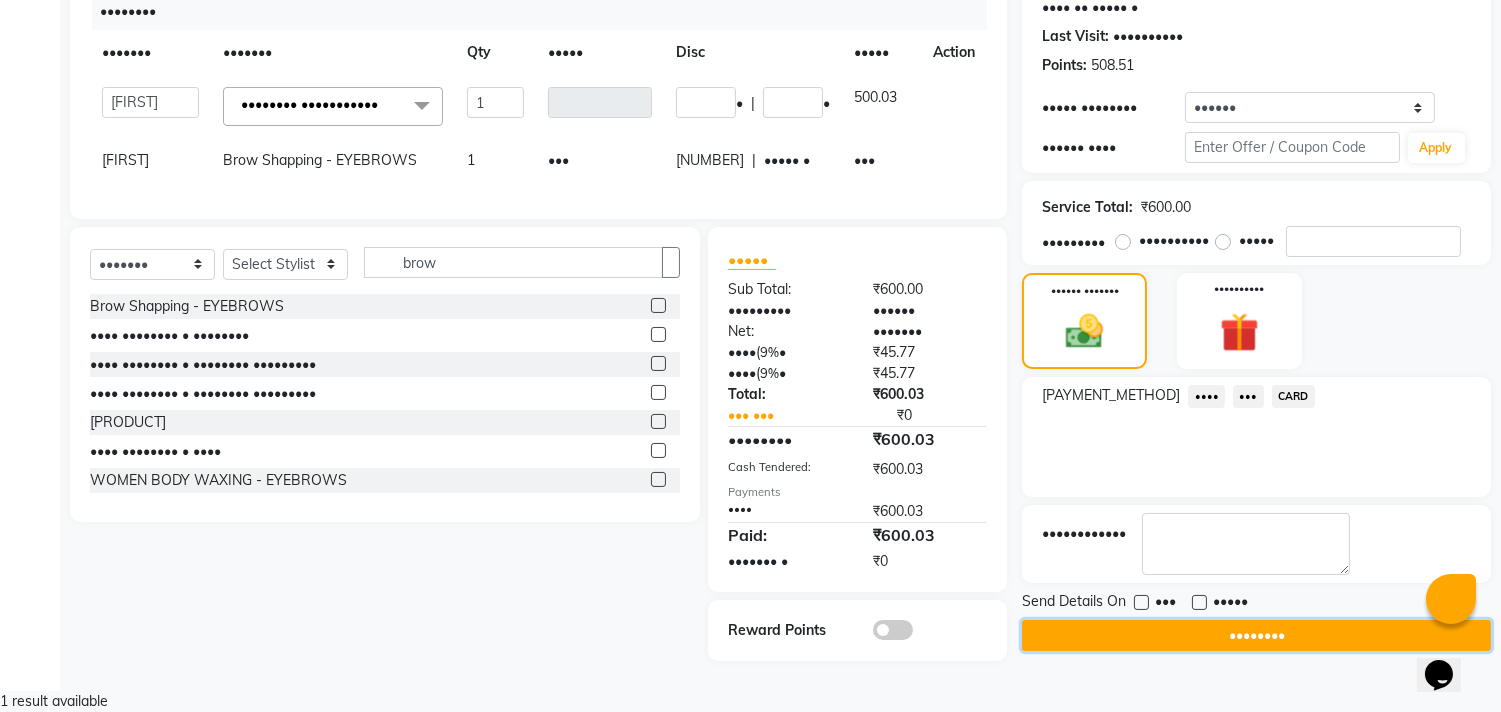 click on "••••••••" at bounding box center [1256, 635] 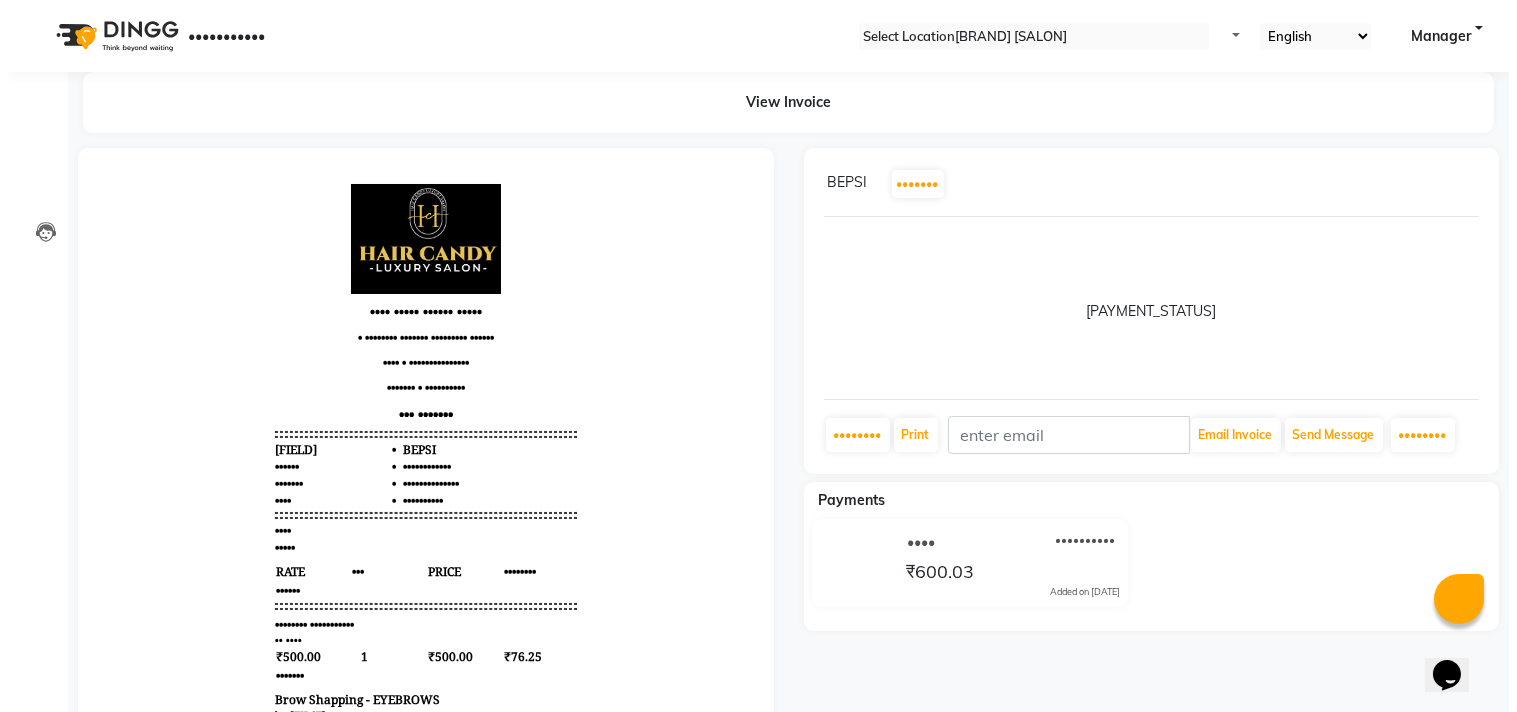 scroll, scrollTop: 0, scrollLeft: 0, axis: both 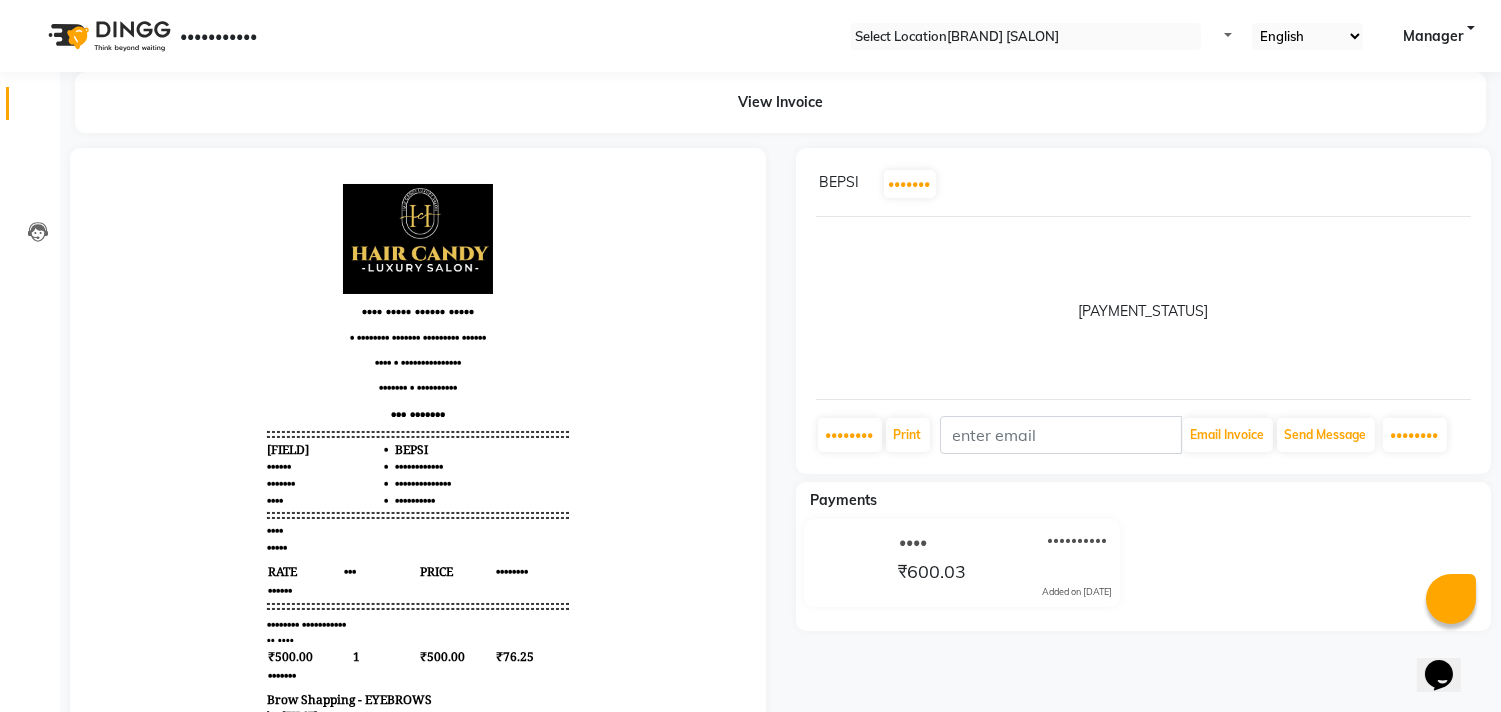 click at bounding box center (37, 108) 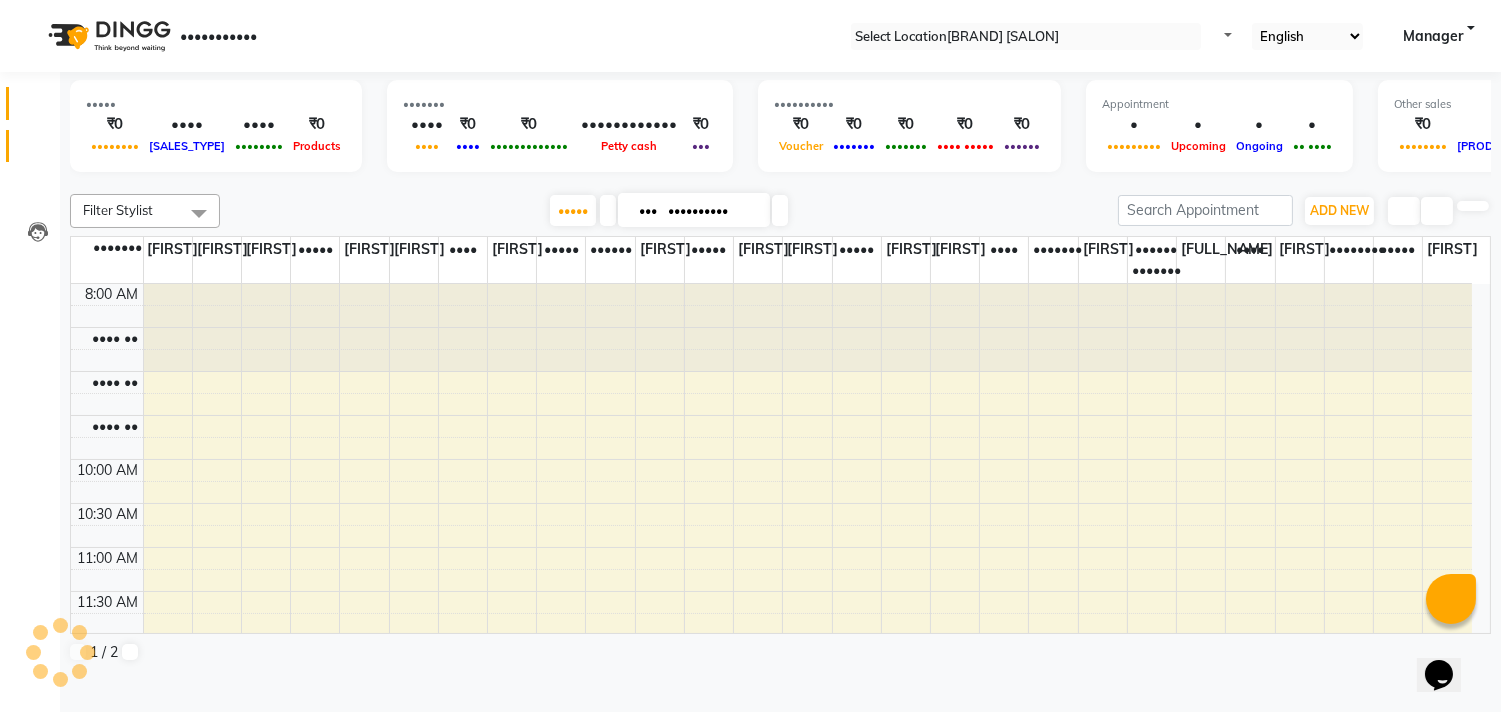 click at bounding box center (37, 151) 